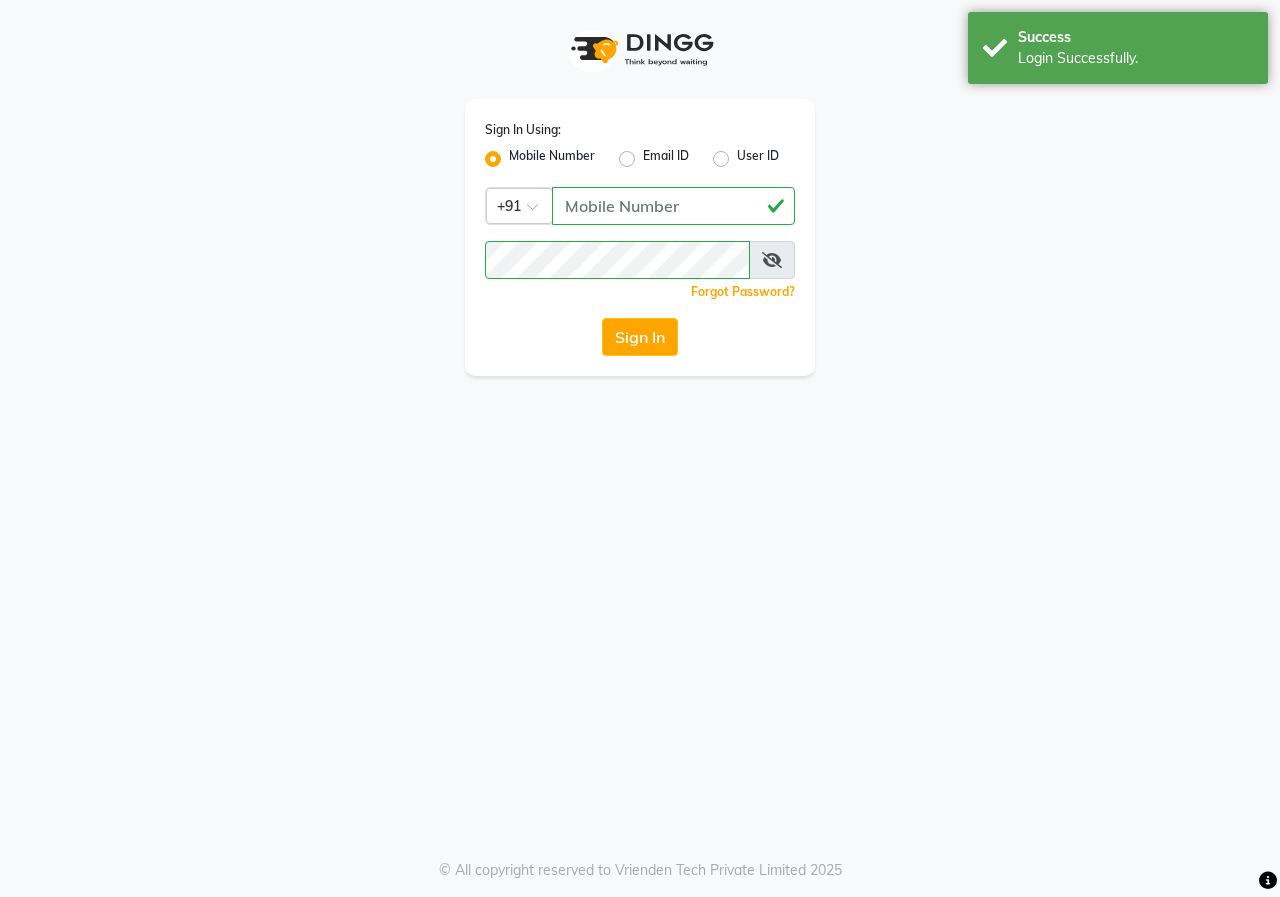 scroll, scrollTop: 0, scrollLeft: 0, axis: both 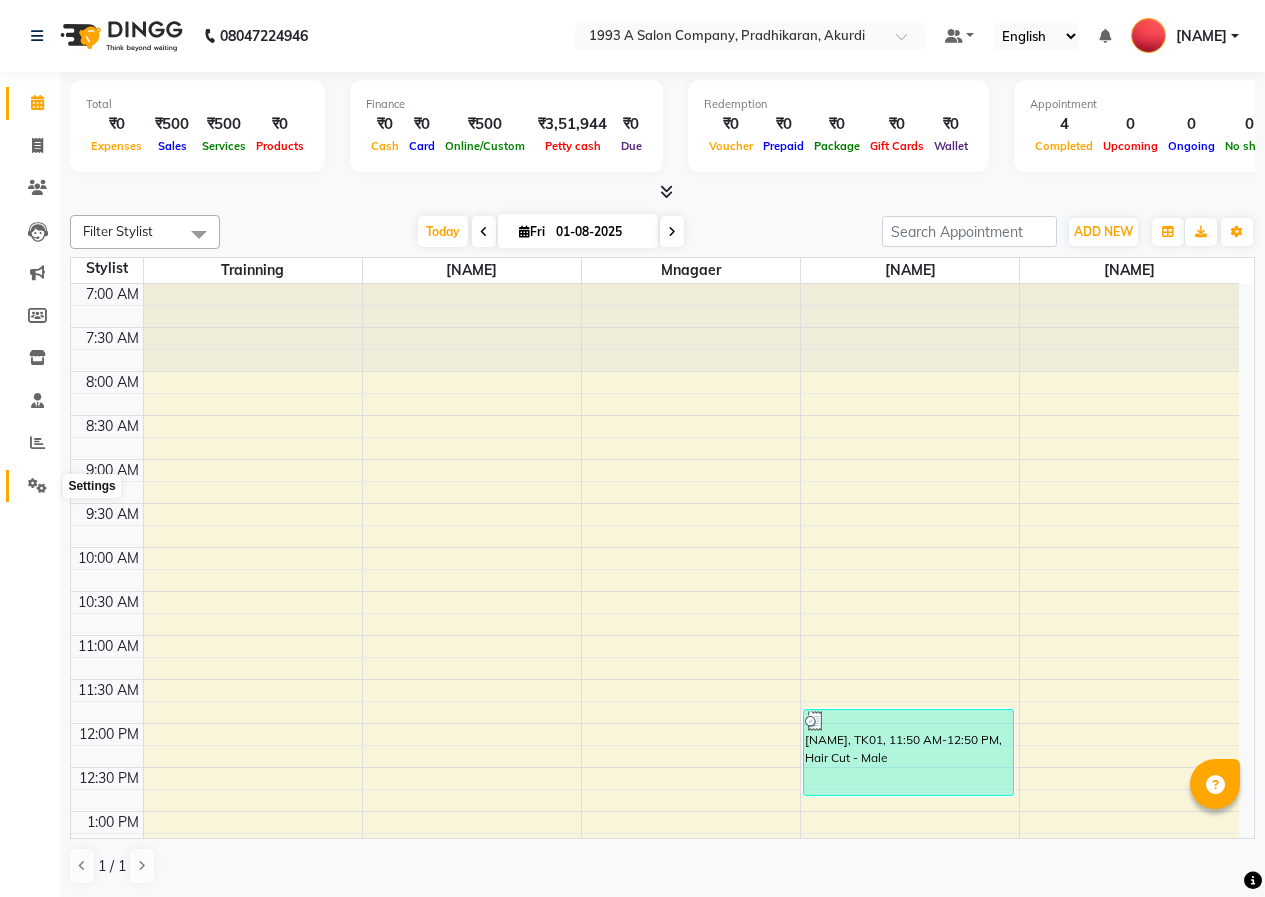 click 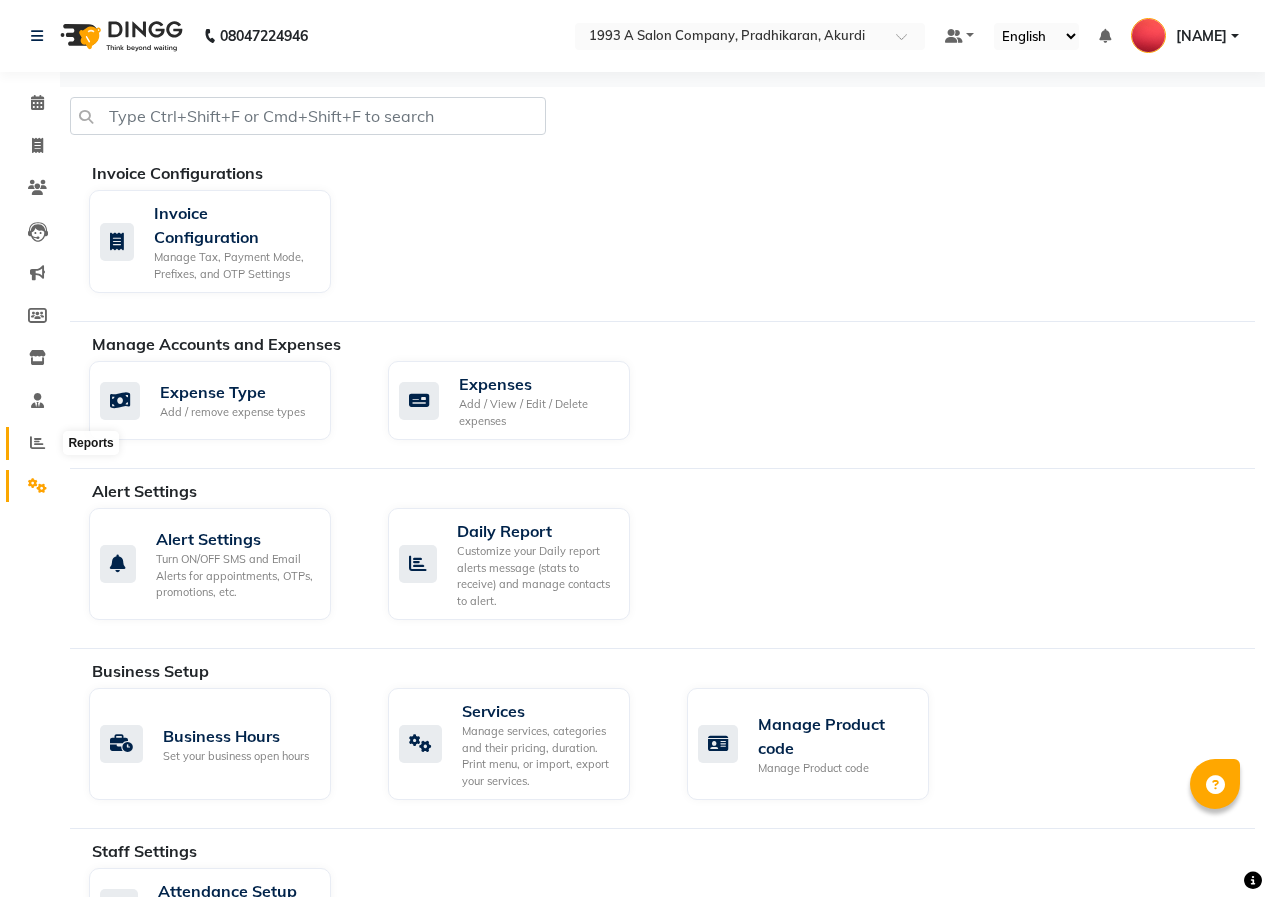 click 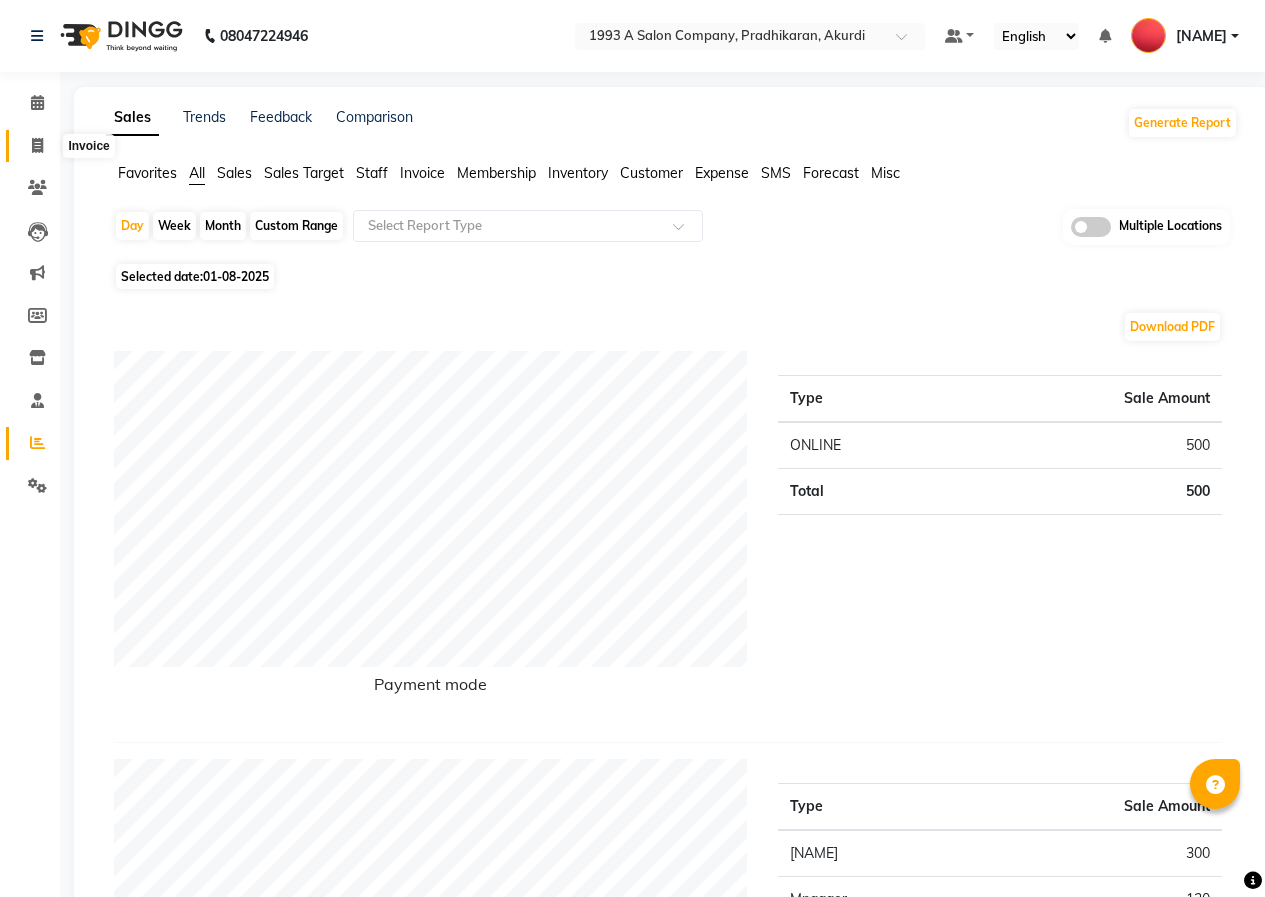 click 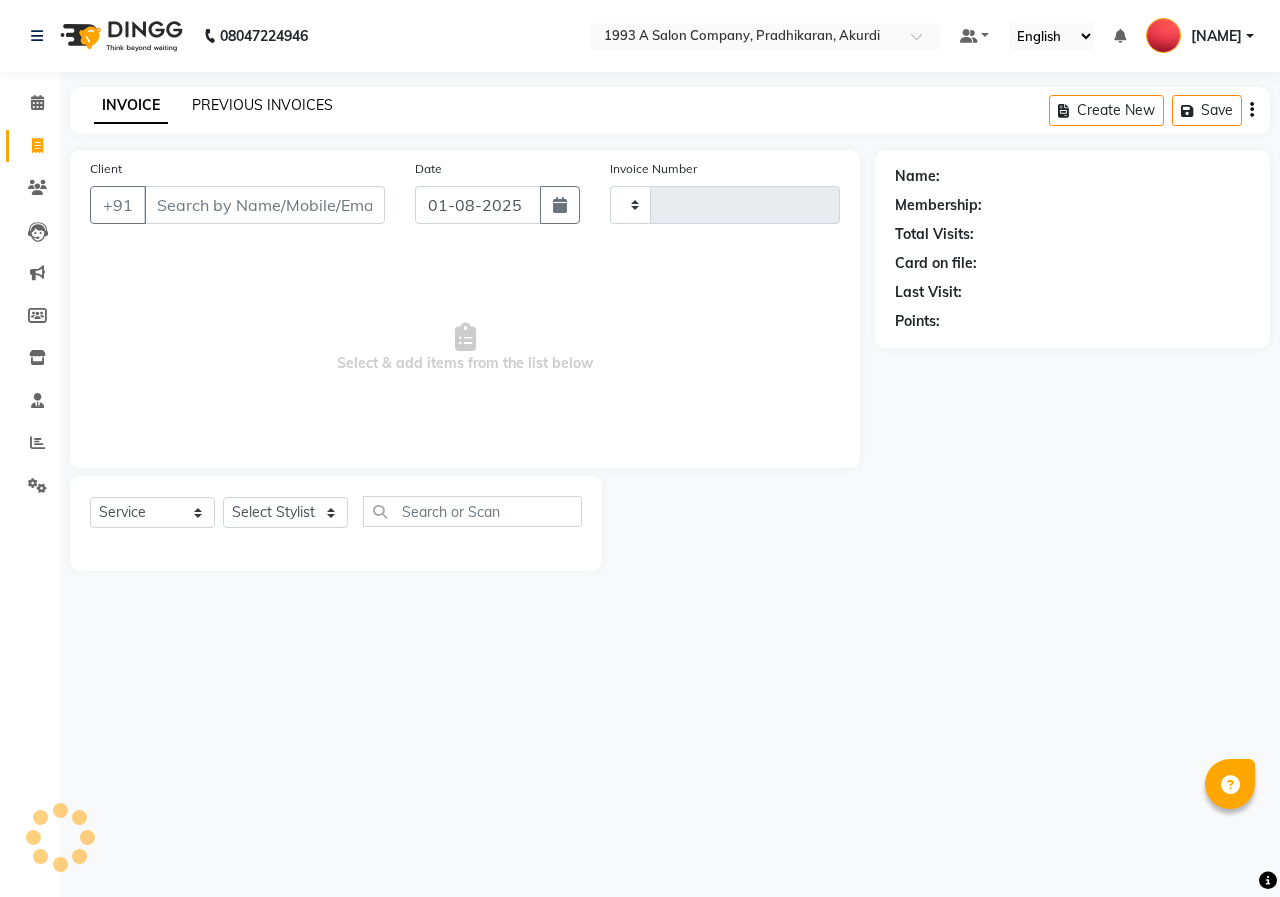 type on "0702" 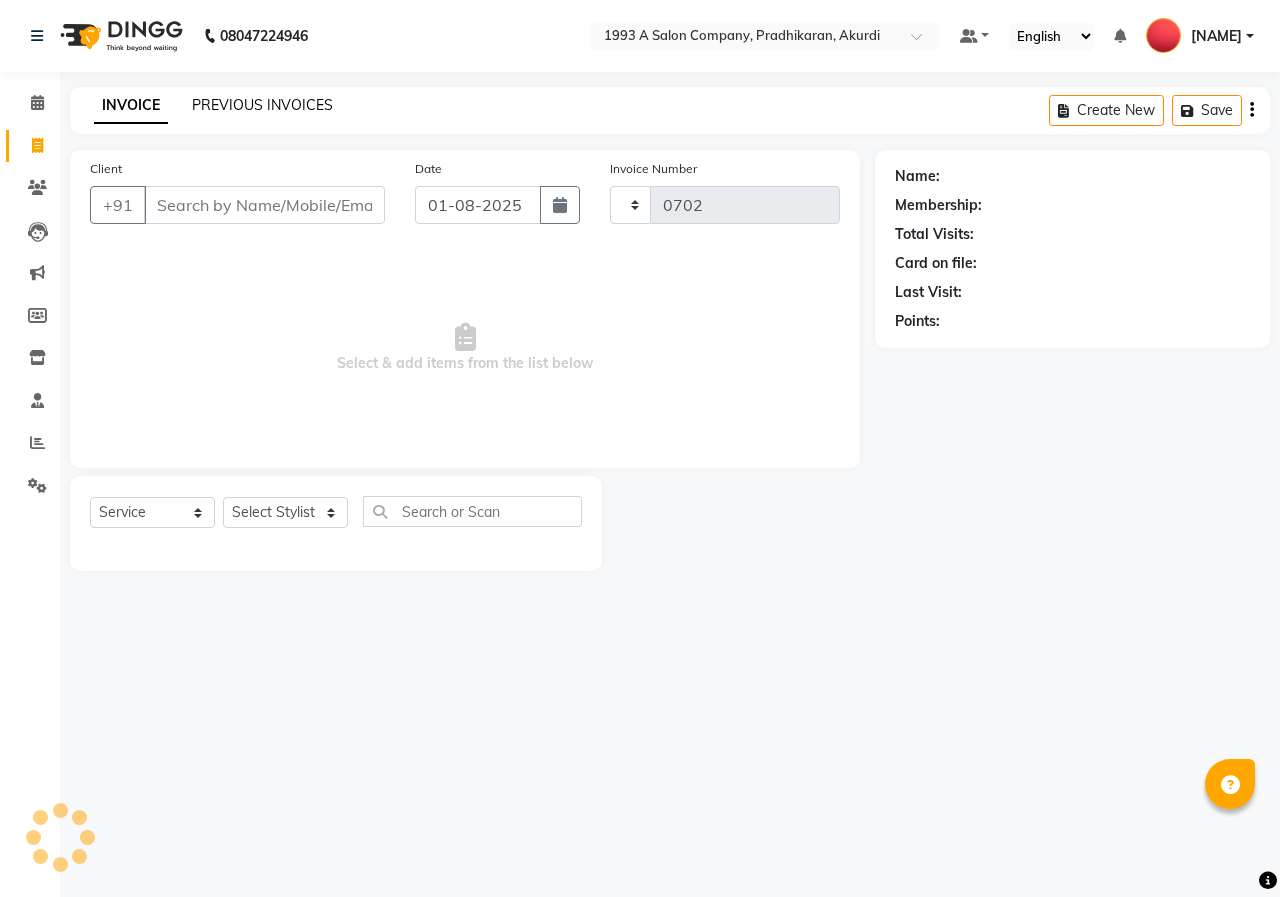 click on "PREVIOUS INVOICES" 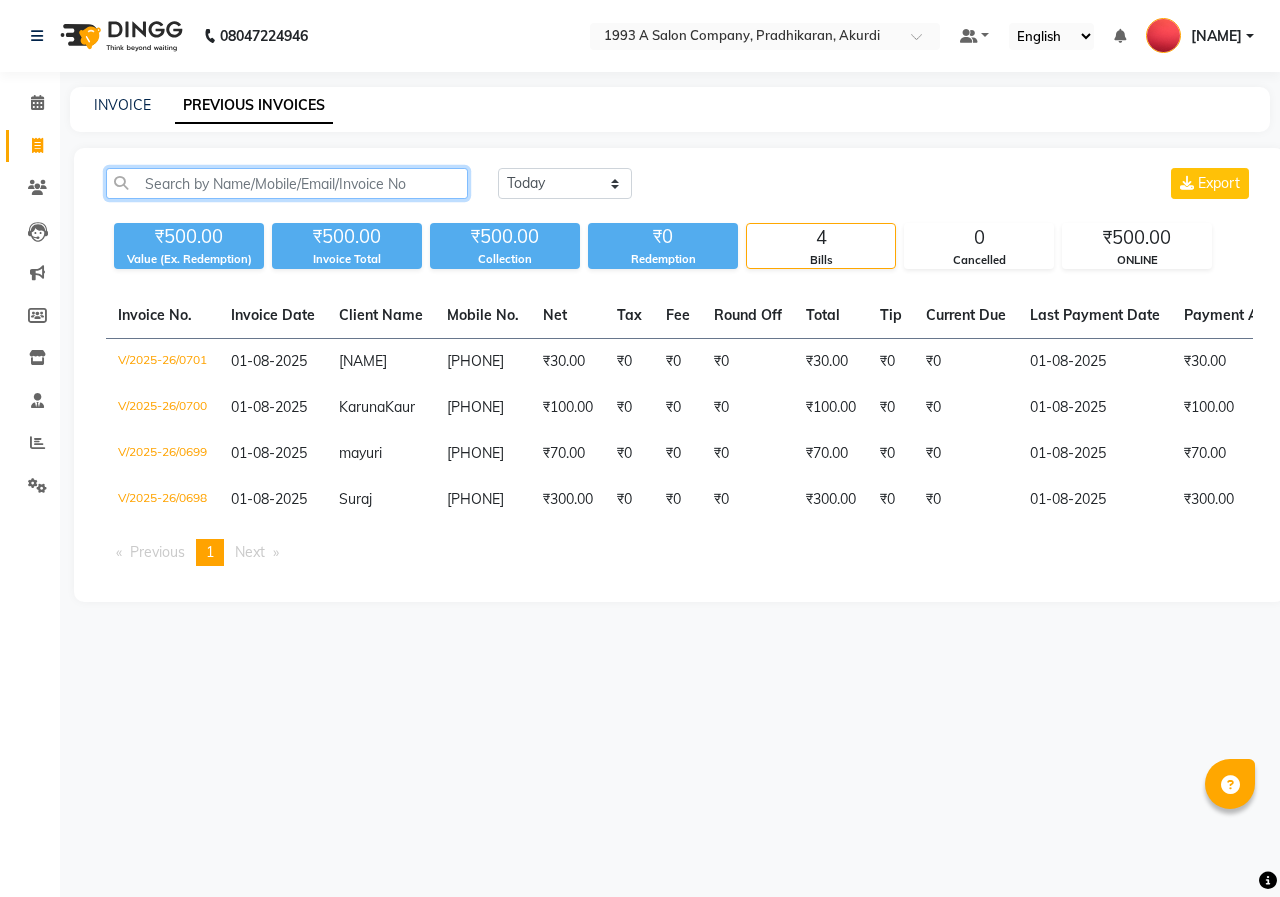click 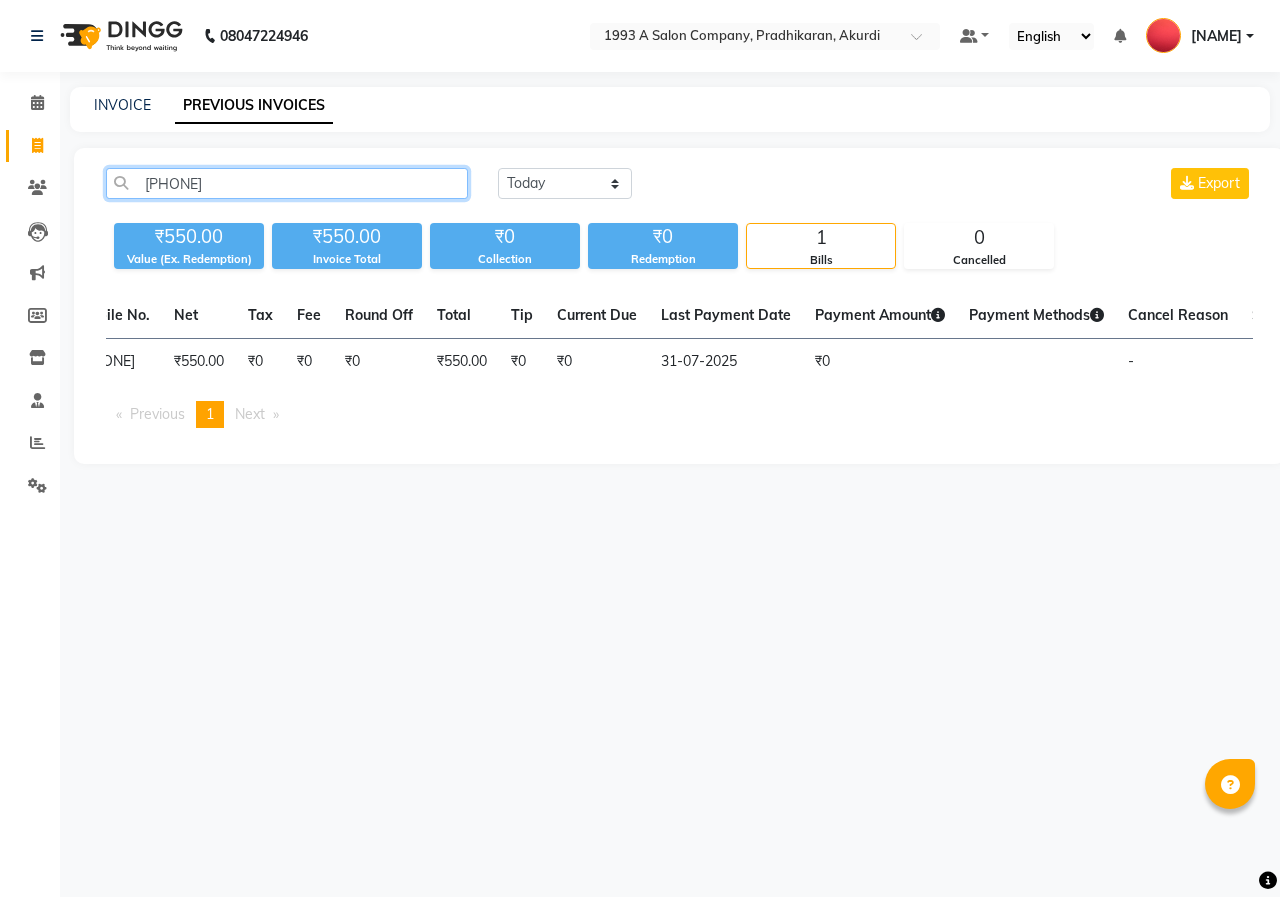 scroll, scrollTop: 0, scrollLeft: 389, axis: horizontal 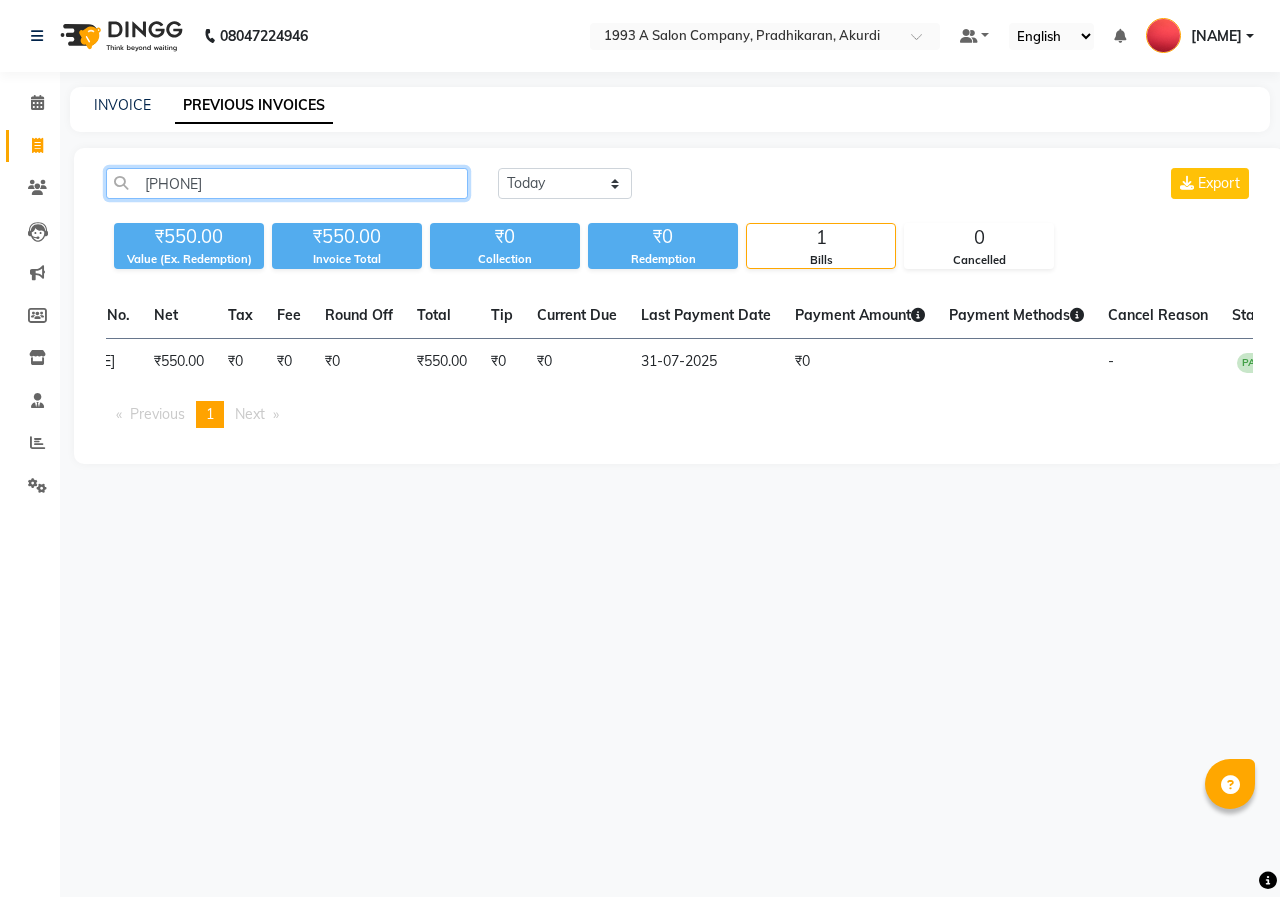 type on "919373212715" 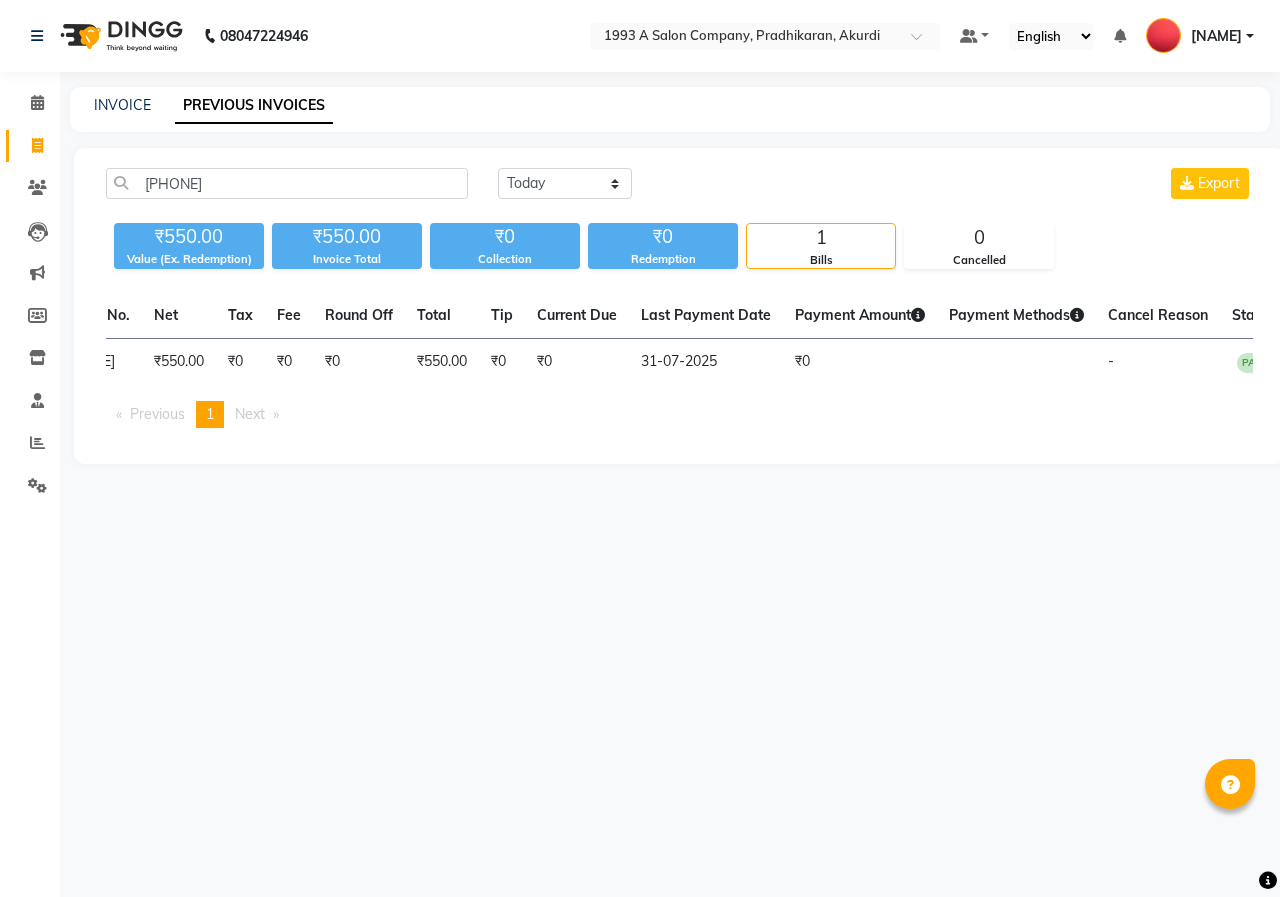 click on "919373212715 Today Yesterday Custom Range Export ₹550.00 Value (Ex. Redemption) ₹550.00 Invoice Total  ₹0 Collection ₹0 Redemption 1 Bills 0 Cancelled  Invoice No.   Invoice Date   Client Name   Mobile No.   Net   Tax   Fee   Round Off   Total   Tip   Current Due   Last Payment Date   Payment Amount   Payment Methods   Cancel Reason   Status   V/2025-26/0695  31-07-2025 atharv   9373212715 ₹550.00 ₹0  ₹0  ₹0 ₹550.00 ₹0 ₹0 31-07-2025 ₹0  - PAID  Previous  page  1 / 1  You're on page  1  Next  page" 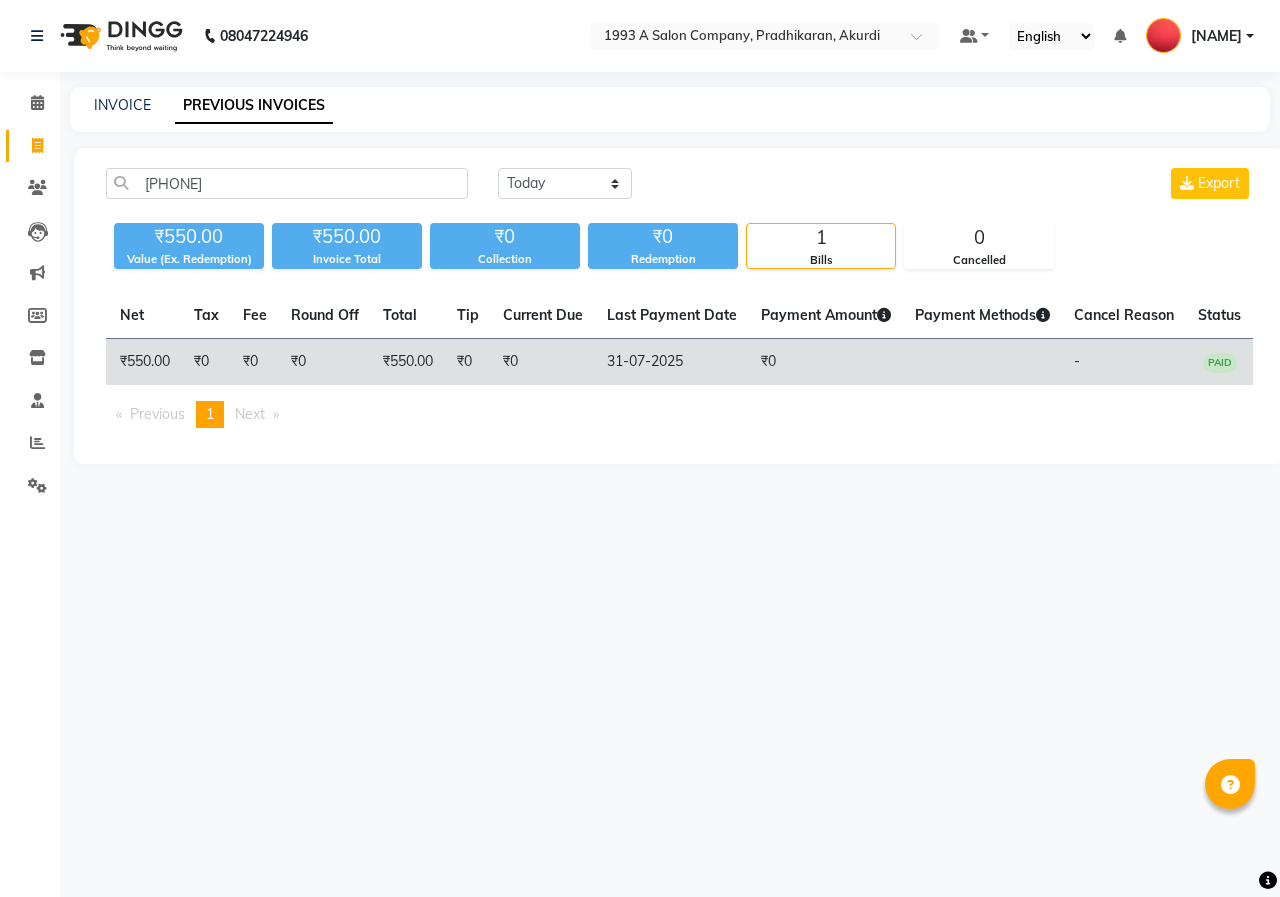 click on "PAID" 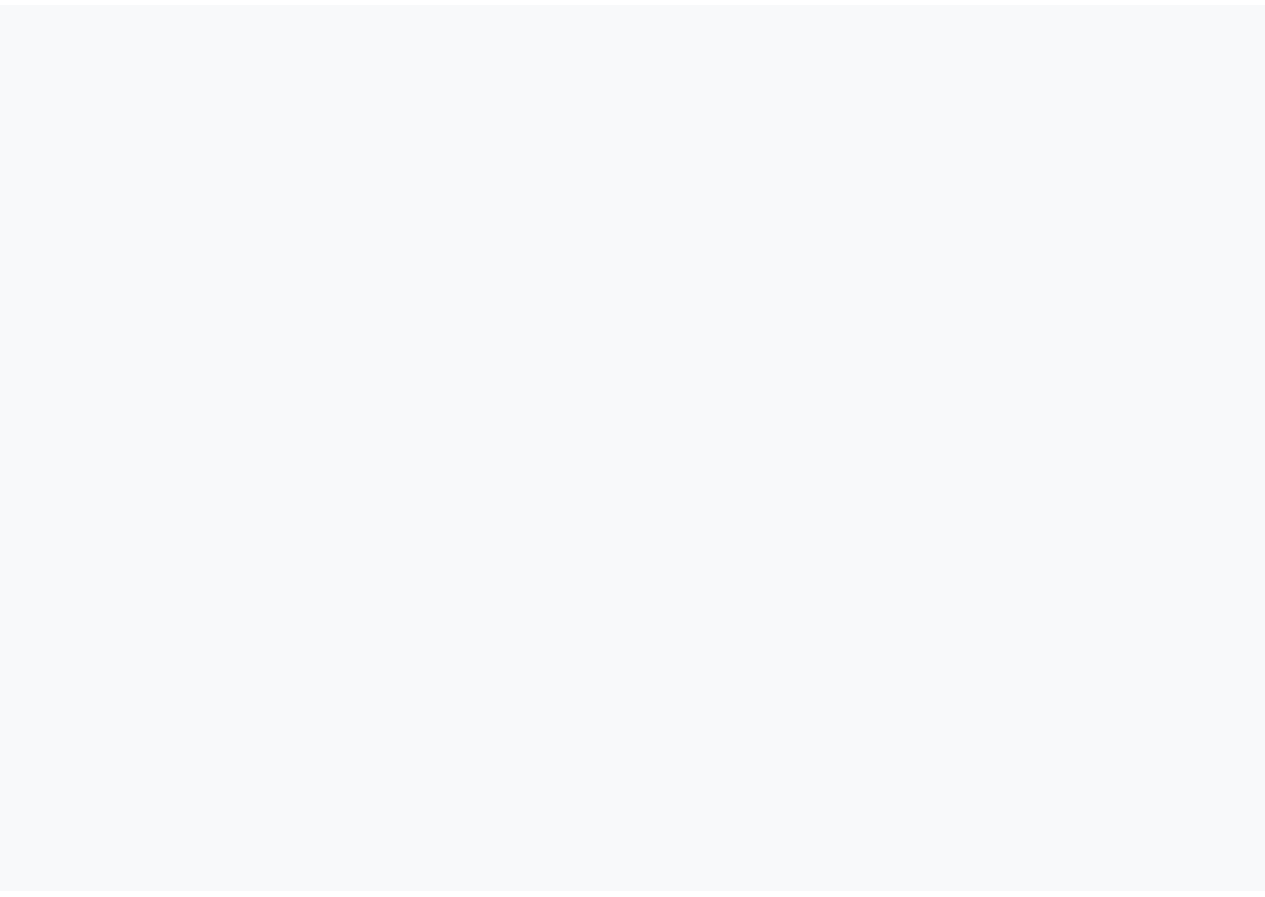 scroll, scrollTop: 0, scrollLeft: 0, axis: both 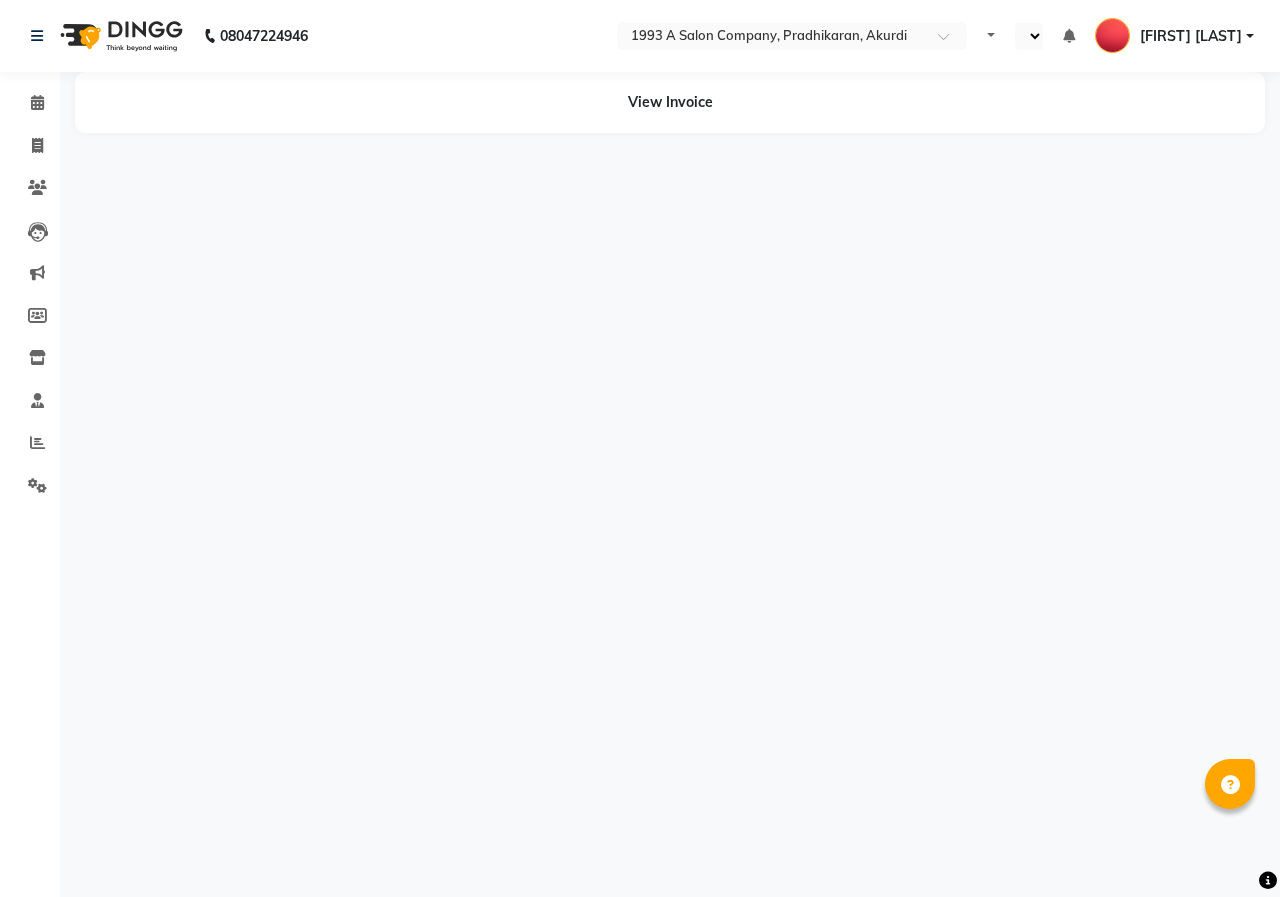 select on "en" 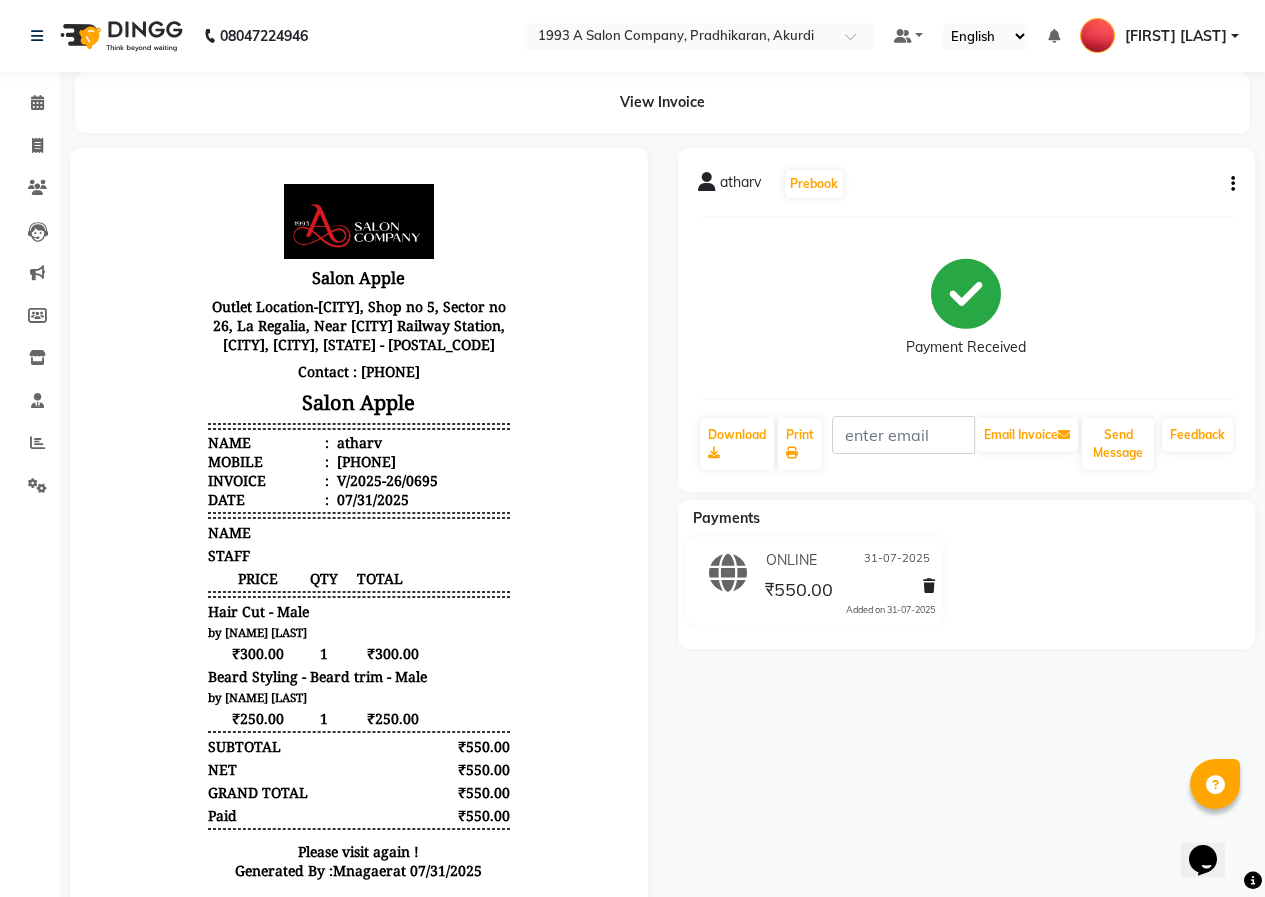 scroll, scrollTop: 0, scrollLeft: 0, axis: both 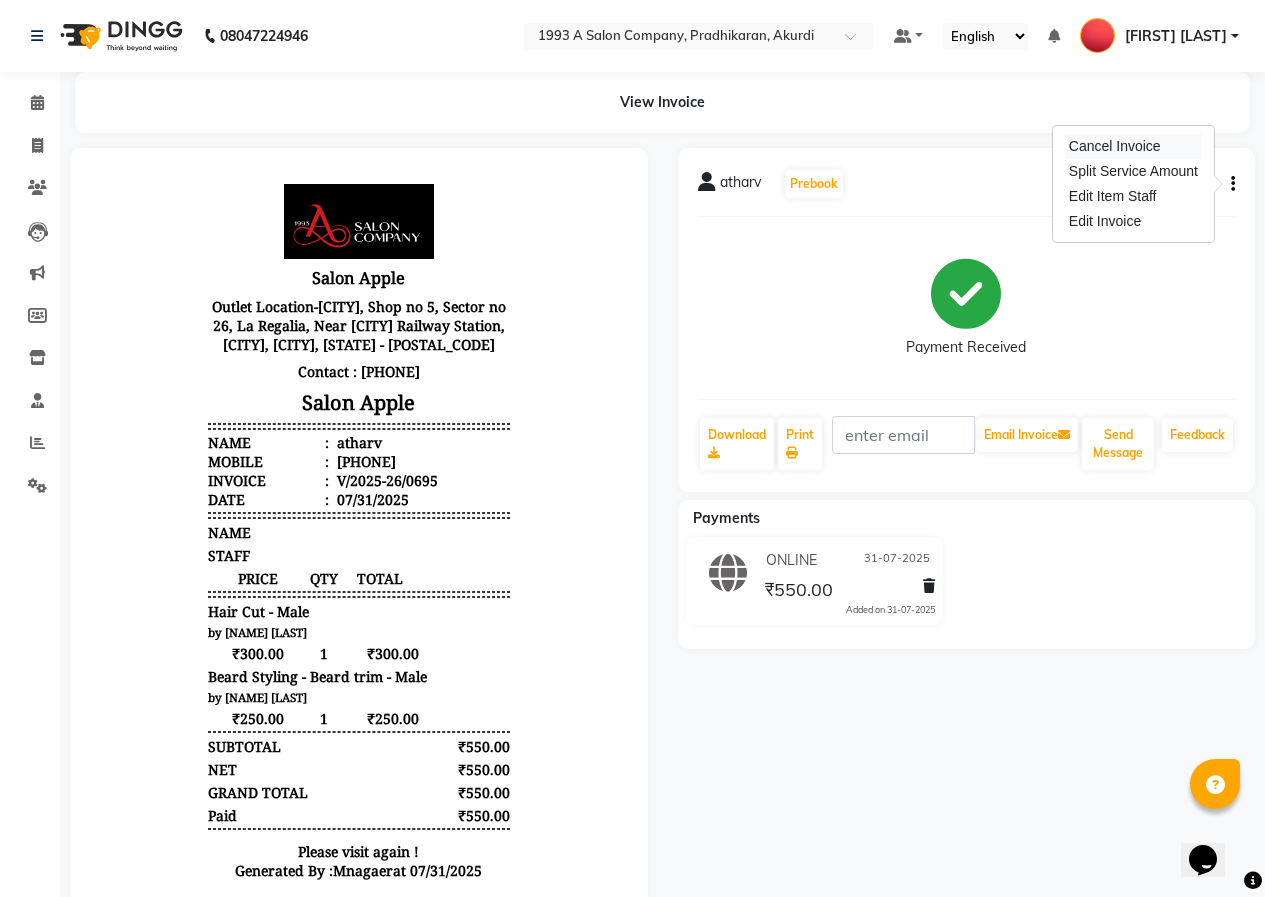 click on "Cancel Invoice" at bounding box center (1133, 146) 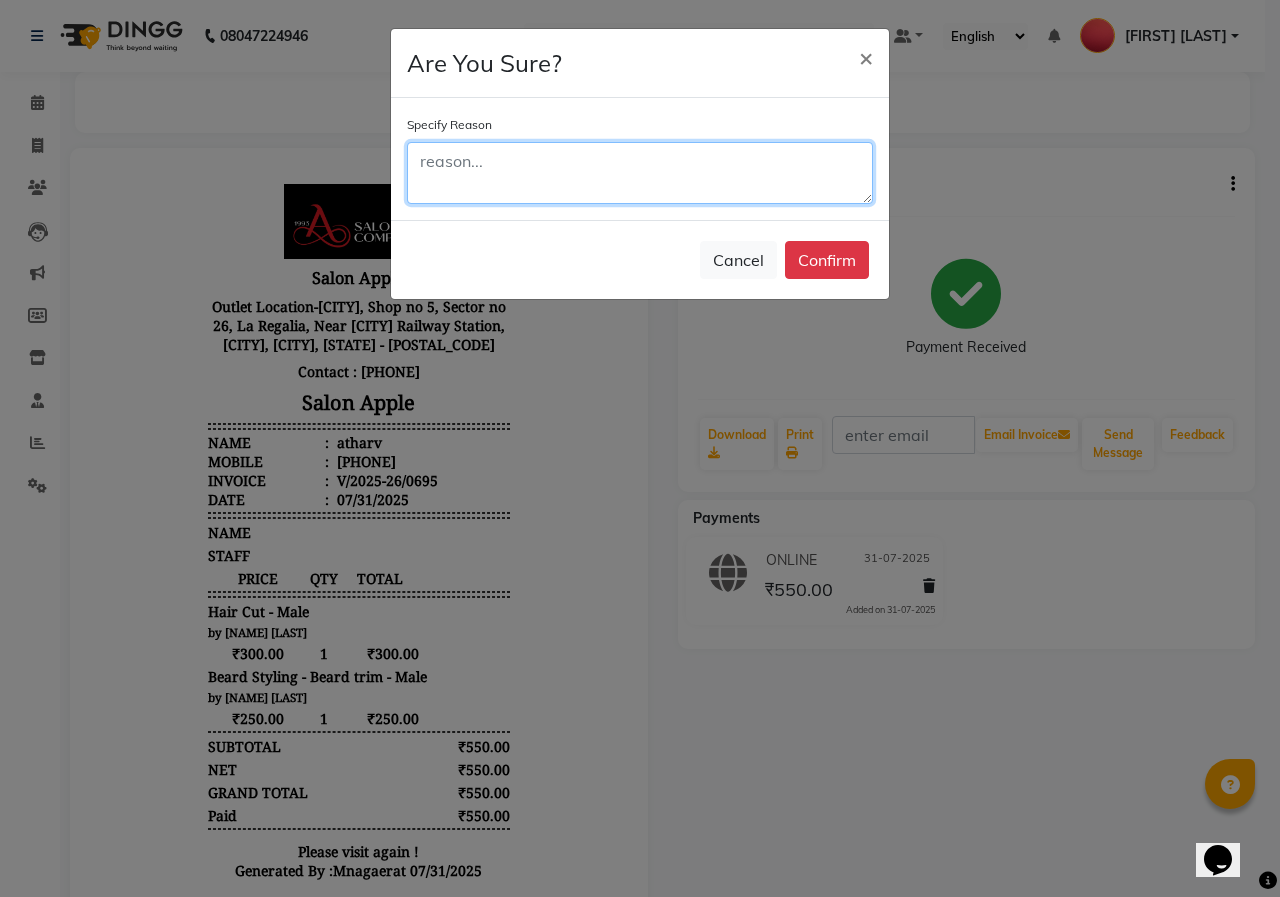 click 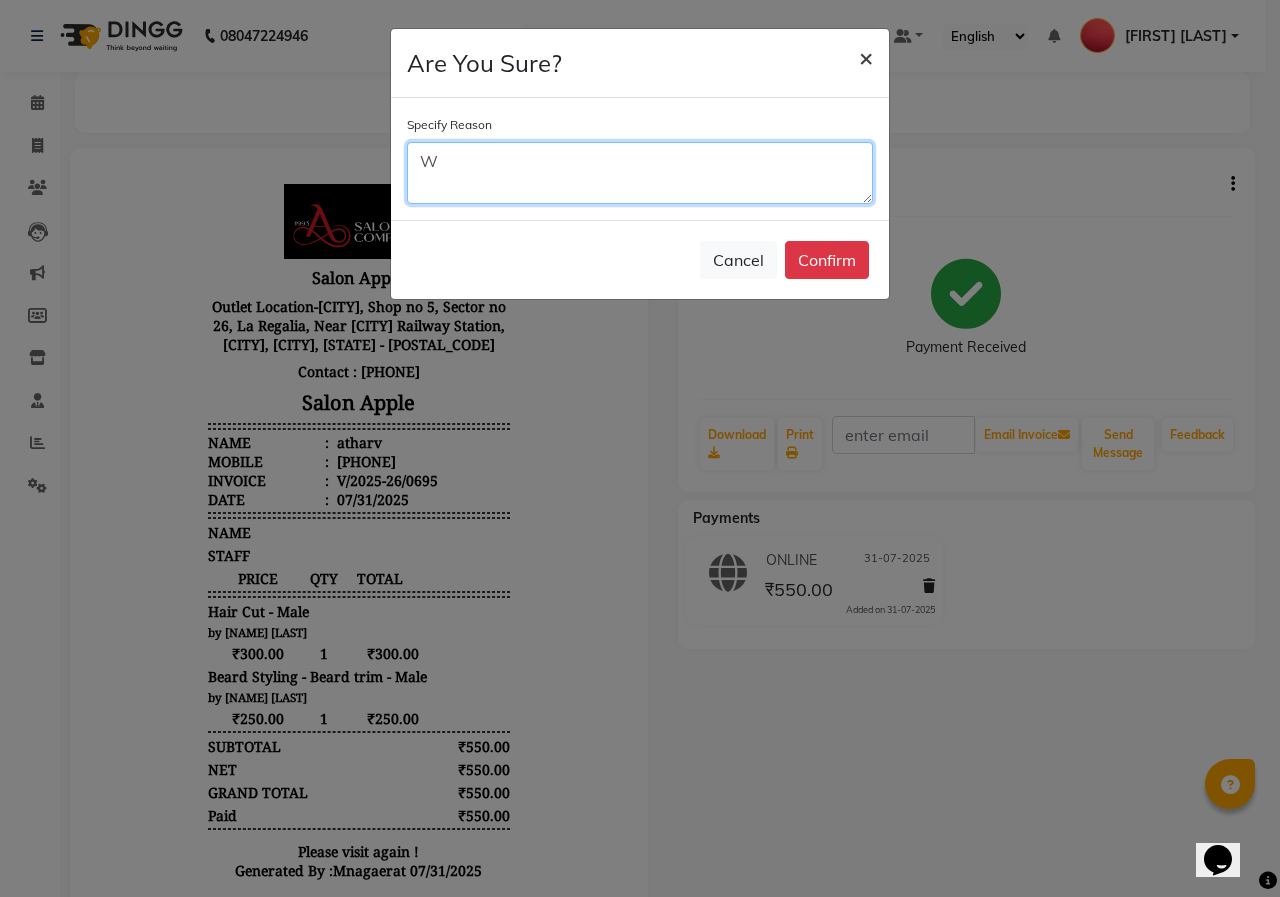type on "W" 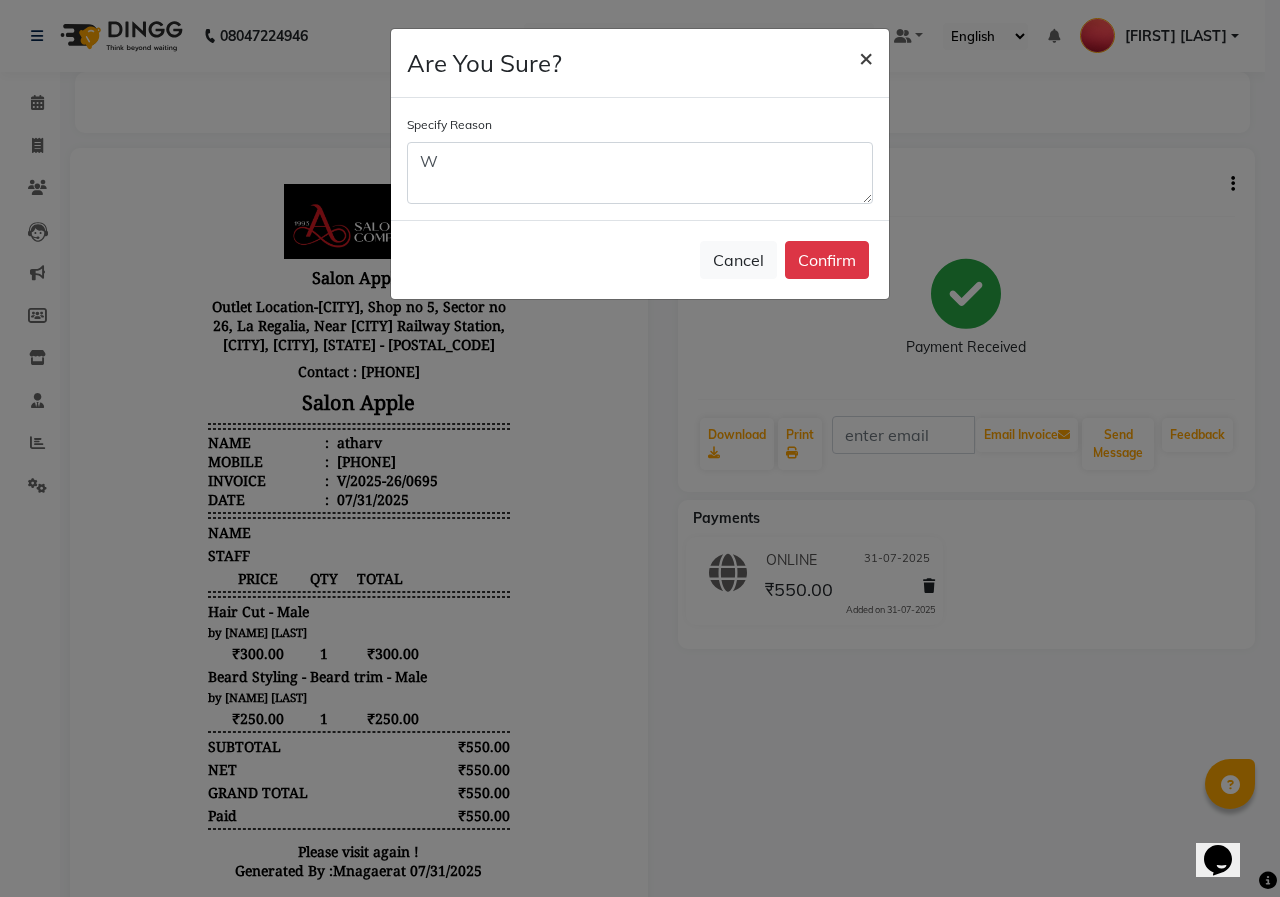 click on "×" 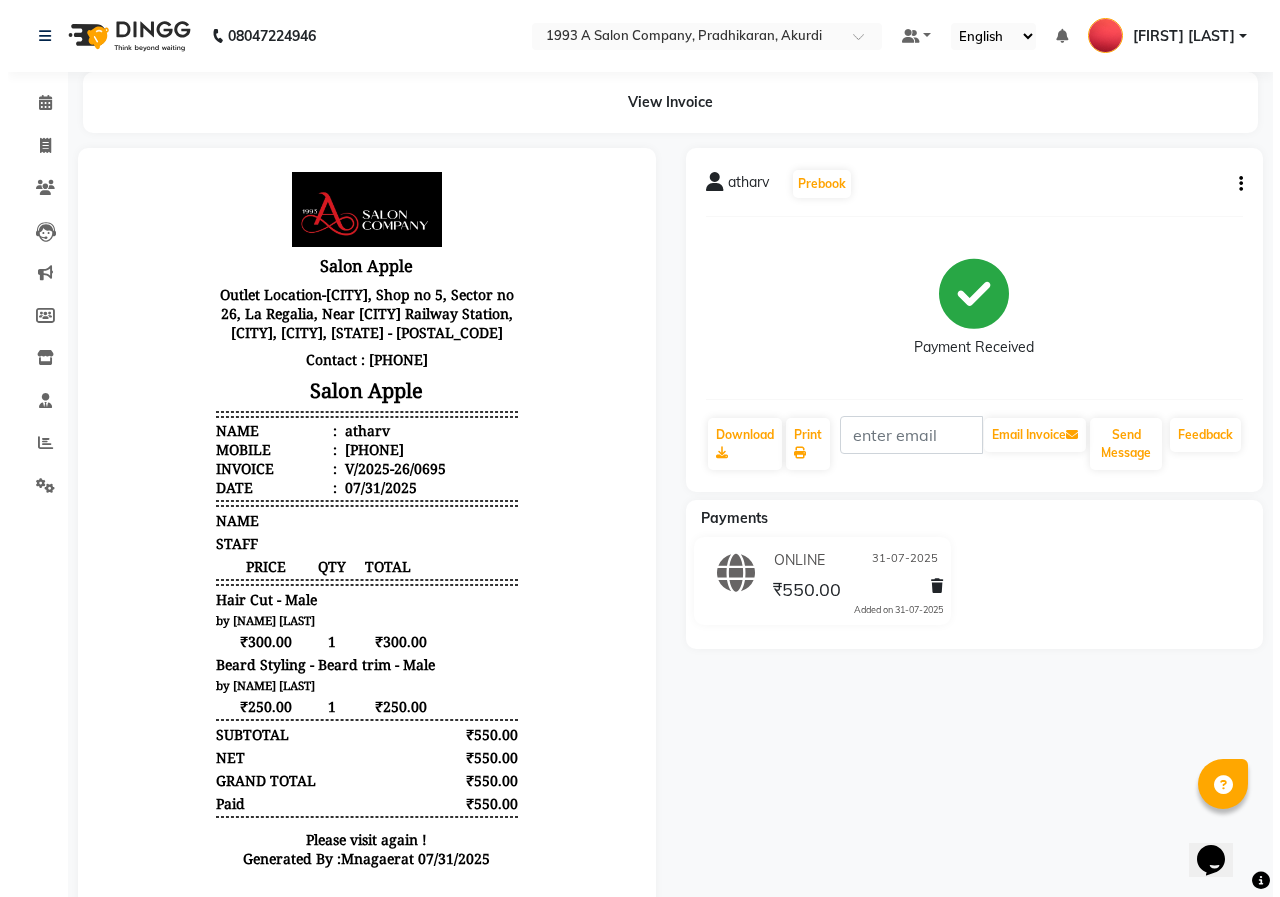 scroll, scrollTop: 16, scrollLeft: 0, axis: vertical 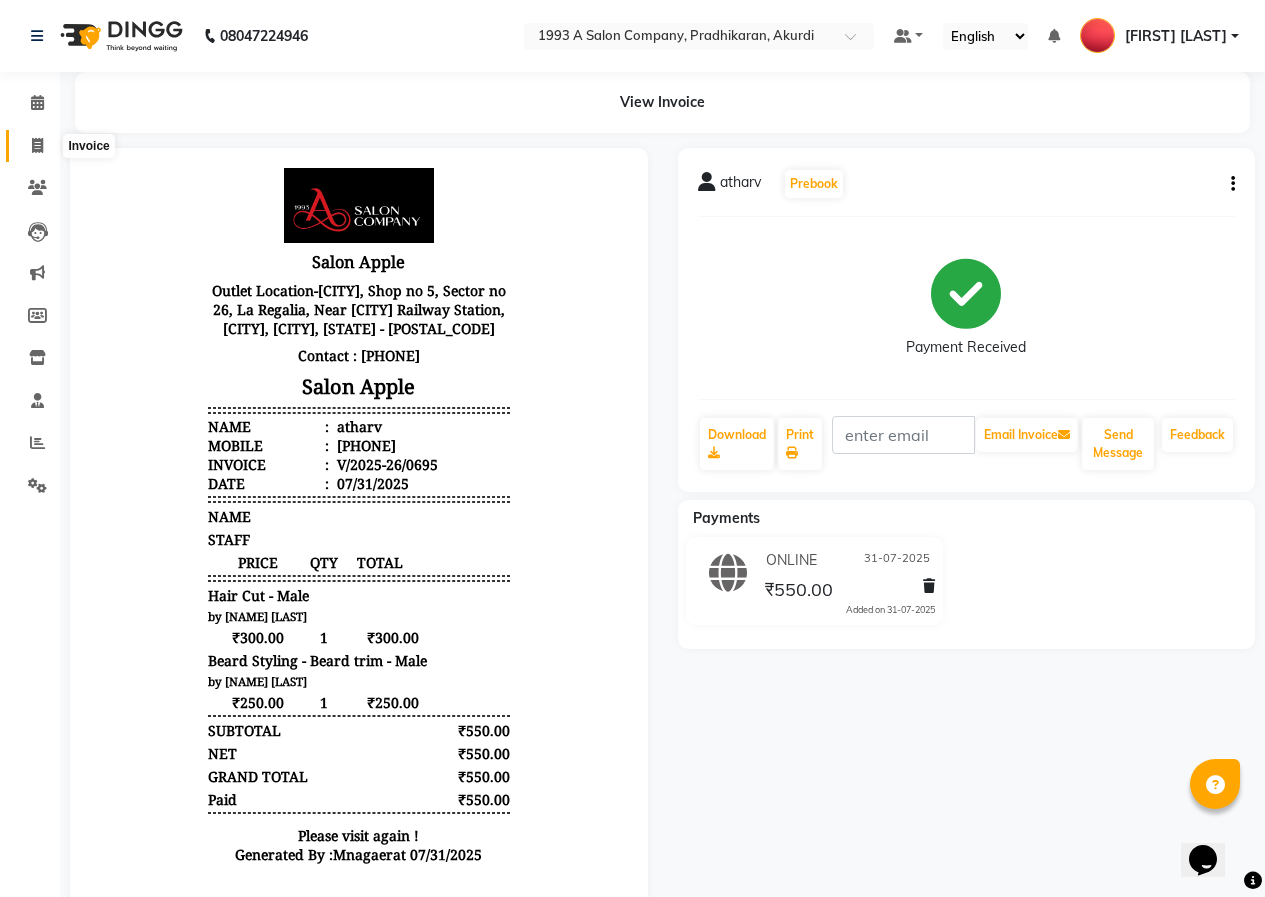 click 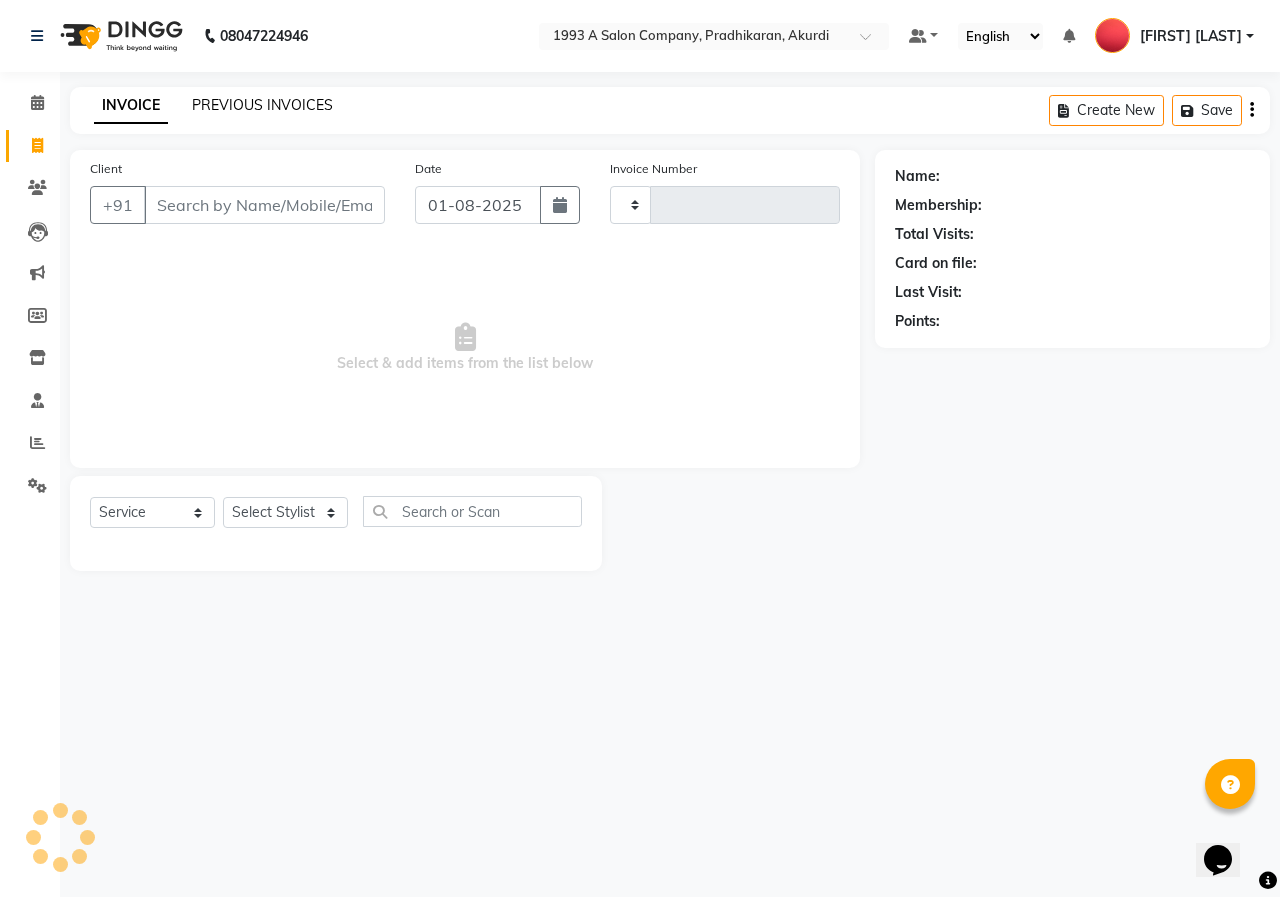 click on "PREVIOUS INVOICES" 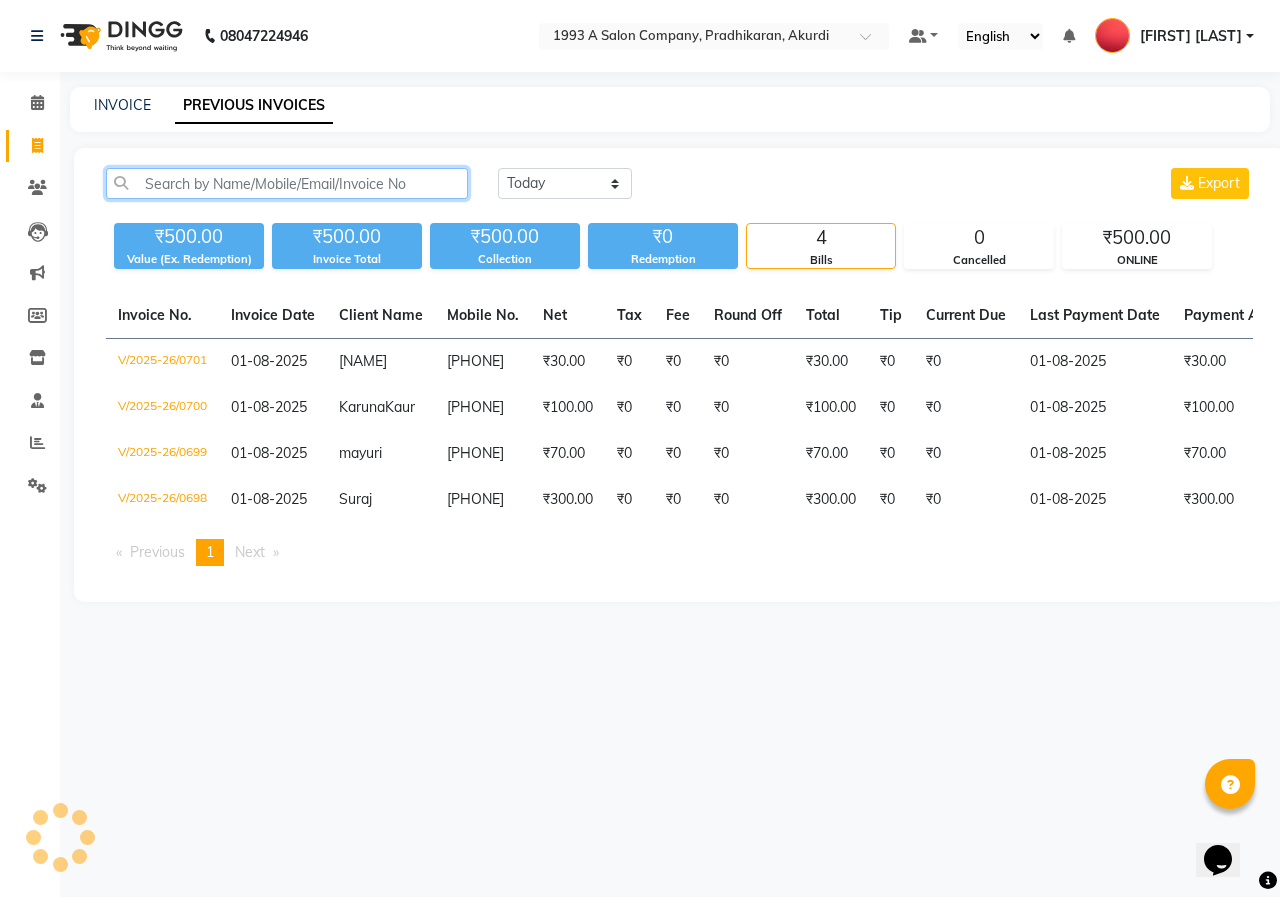 click 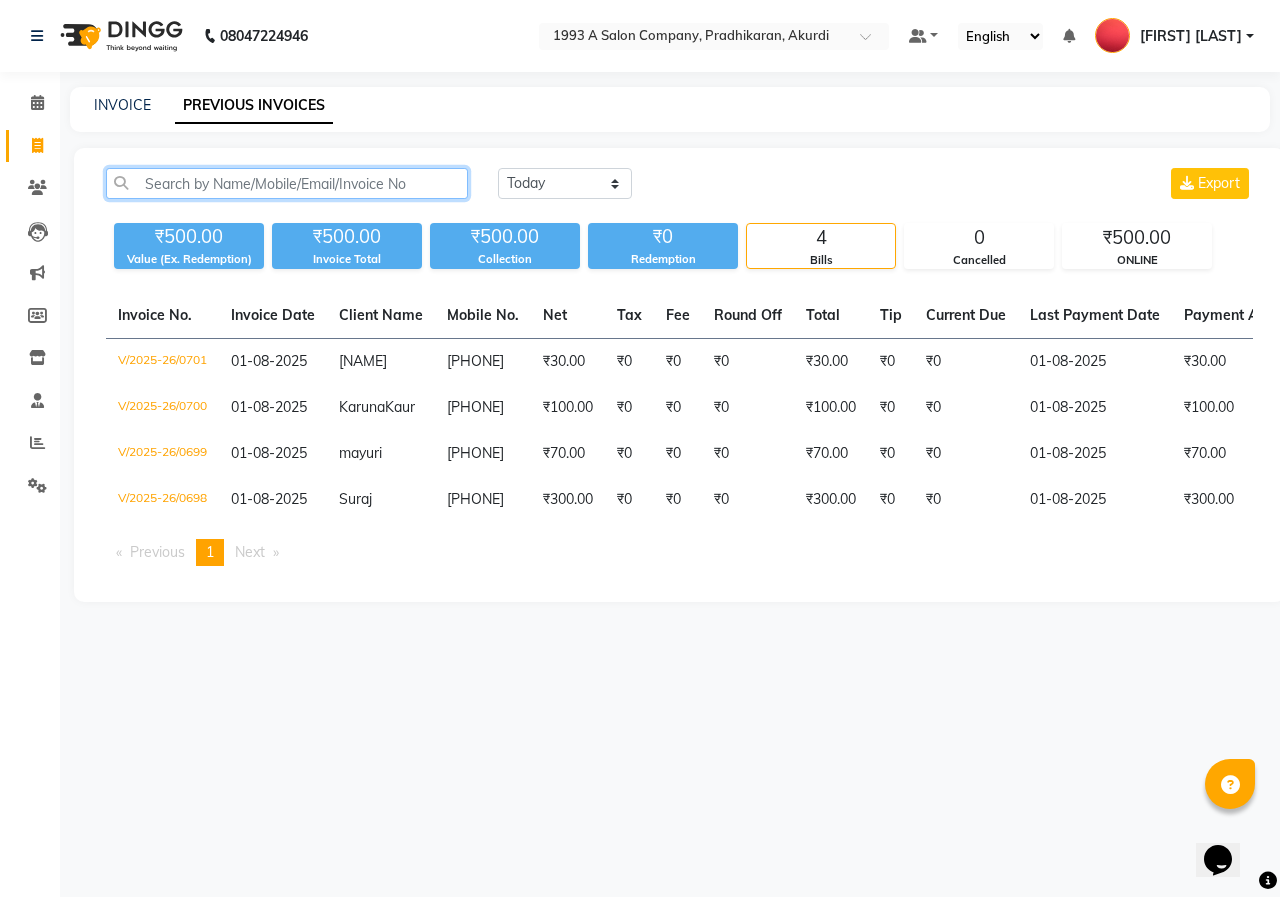 click 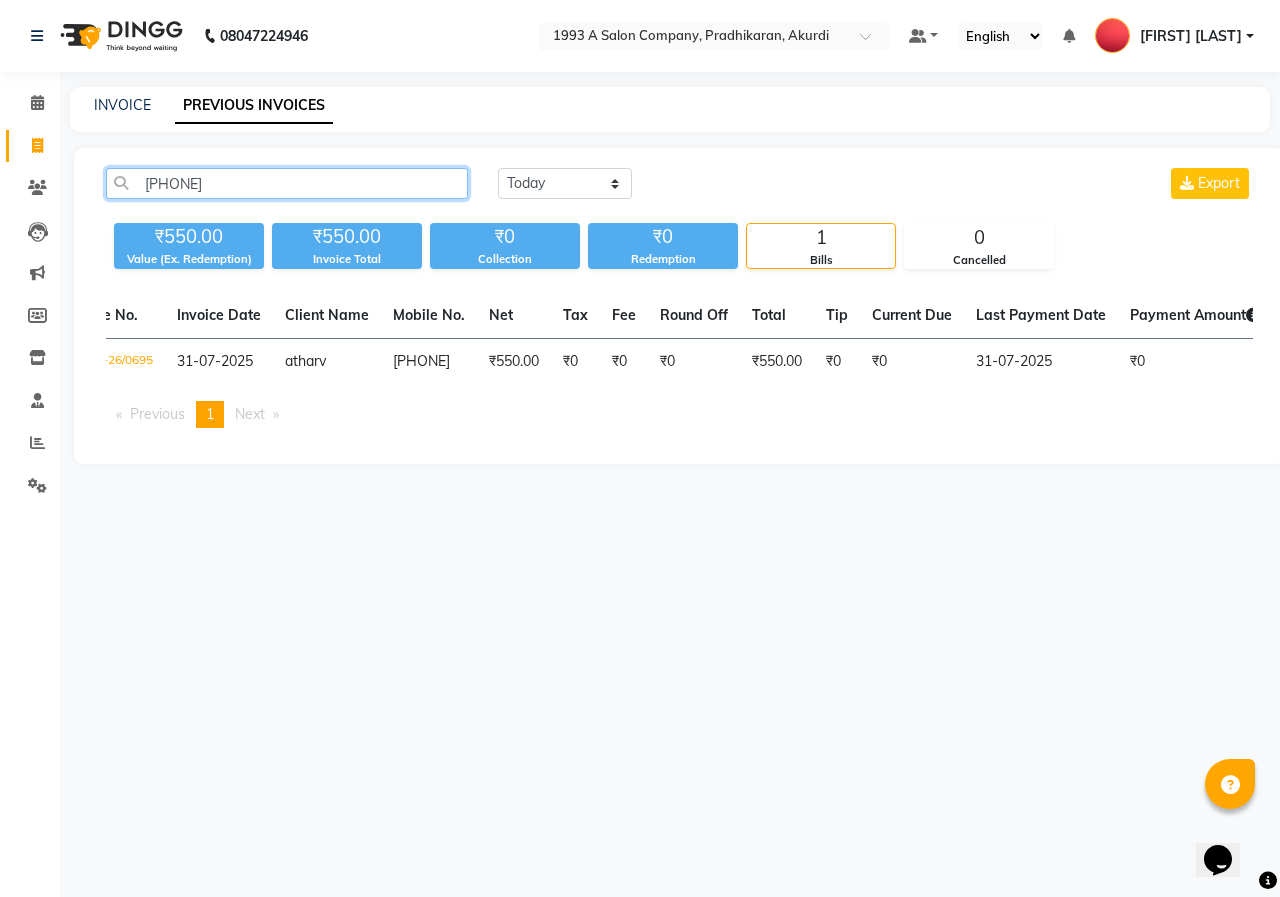 scroll, scrollTop: 0, scrollLeft: 66, axis: horizontal 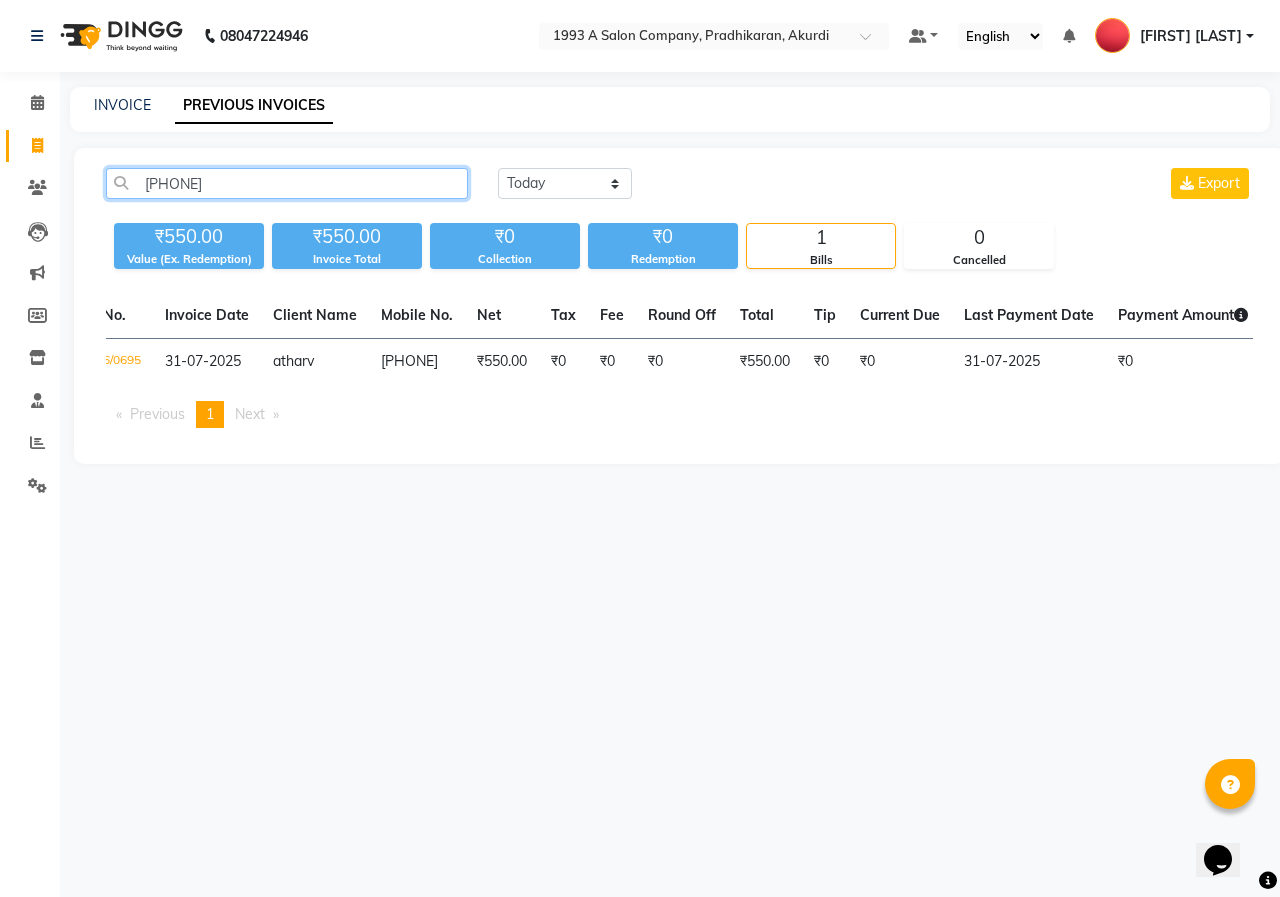 drag, startPoint x: 279, startPoint y: 180, endPoint x: 57, endPoint y: 182, distance: 222.009 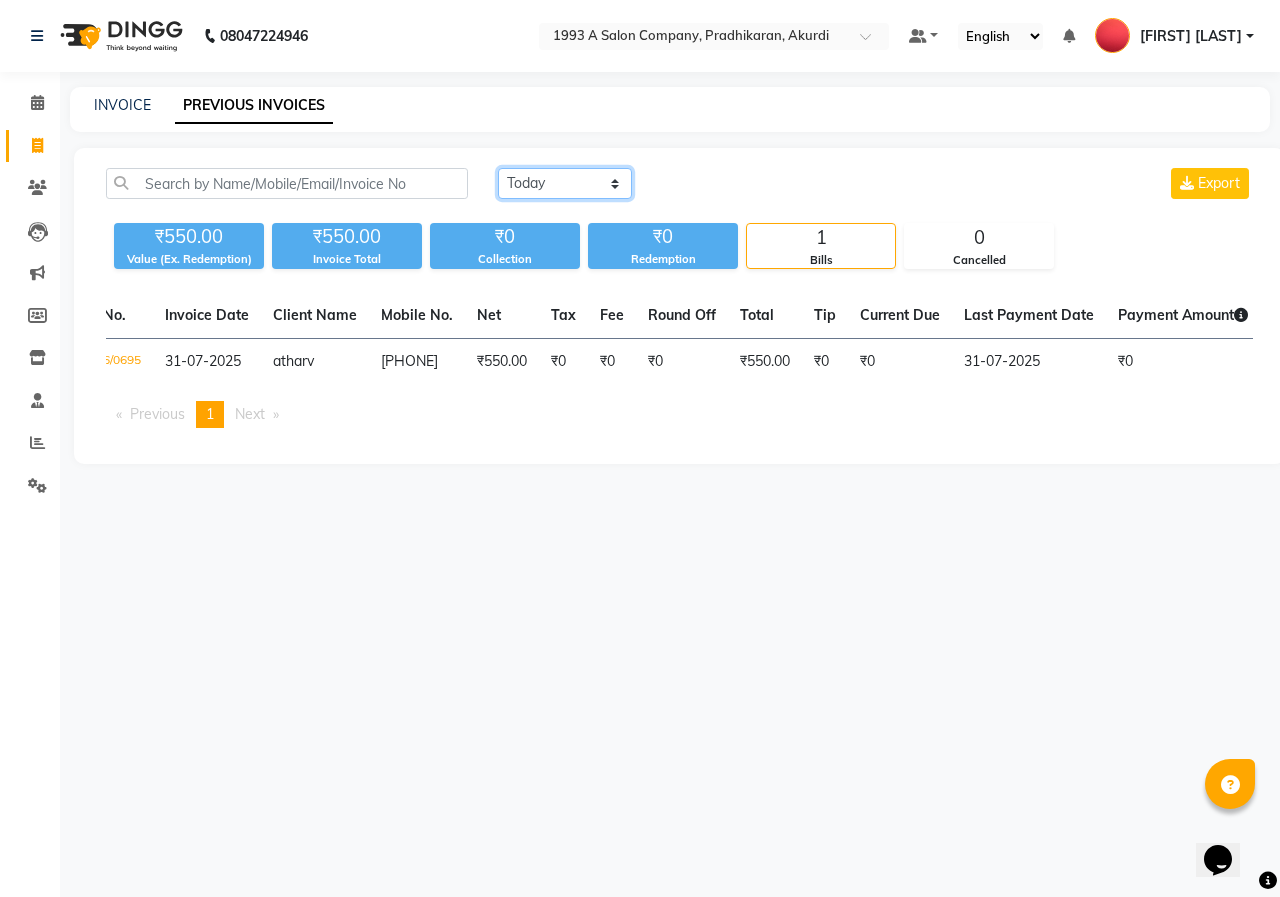 click on "Today Yesterday Custom Range" 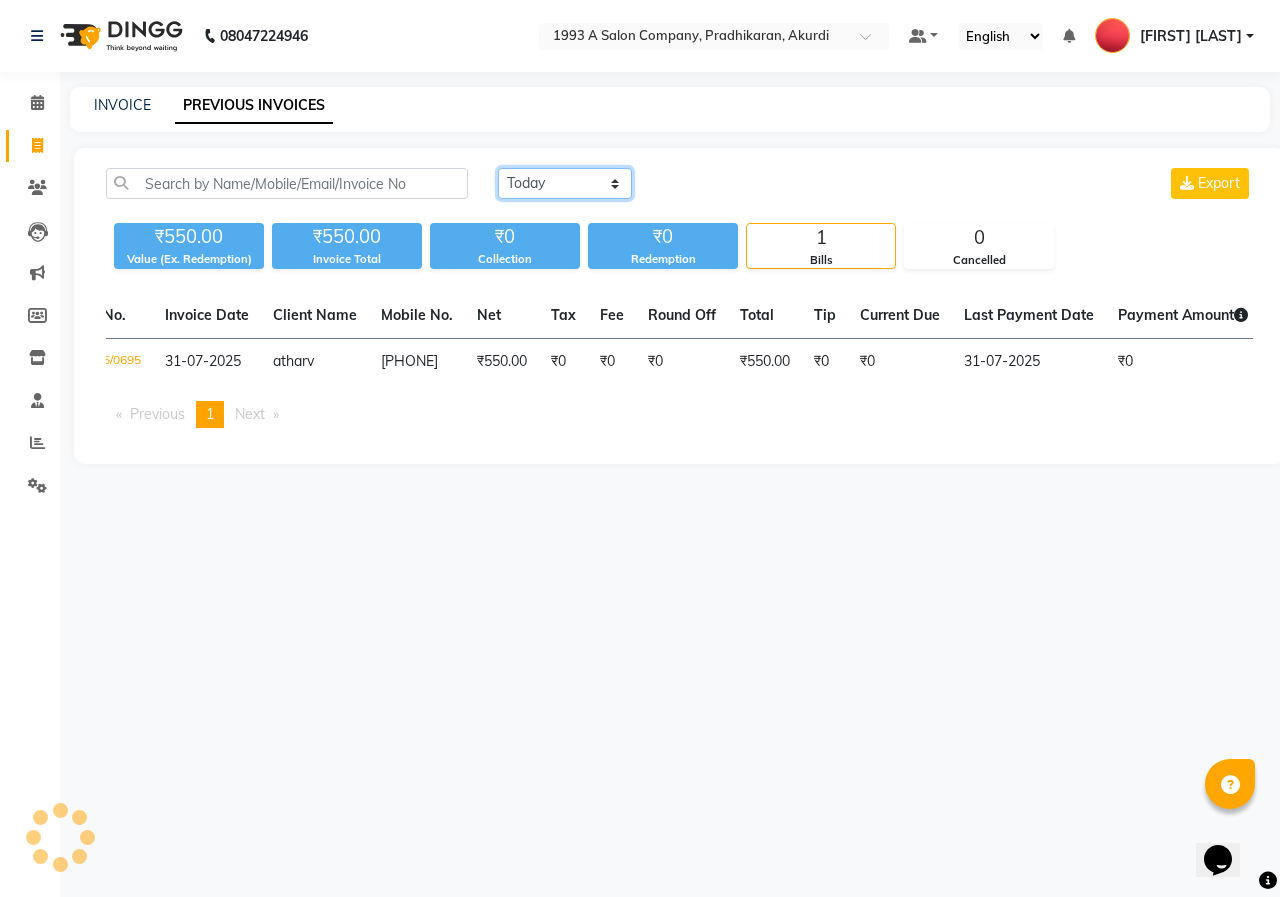 select on "yesterday" 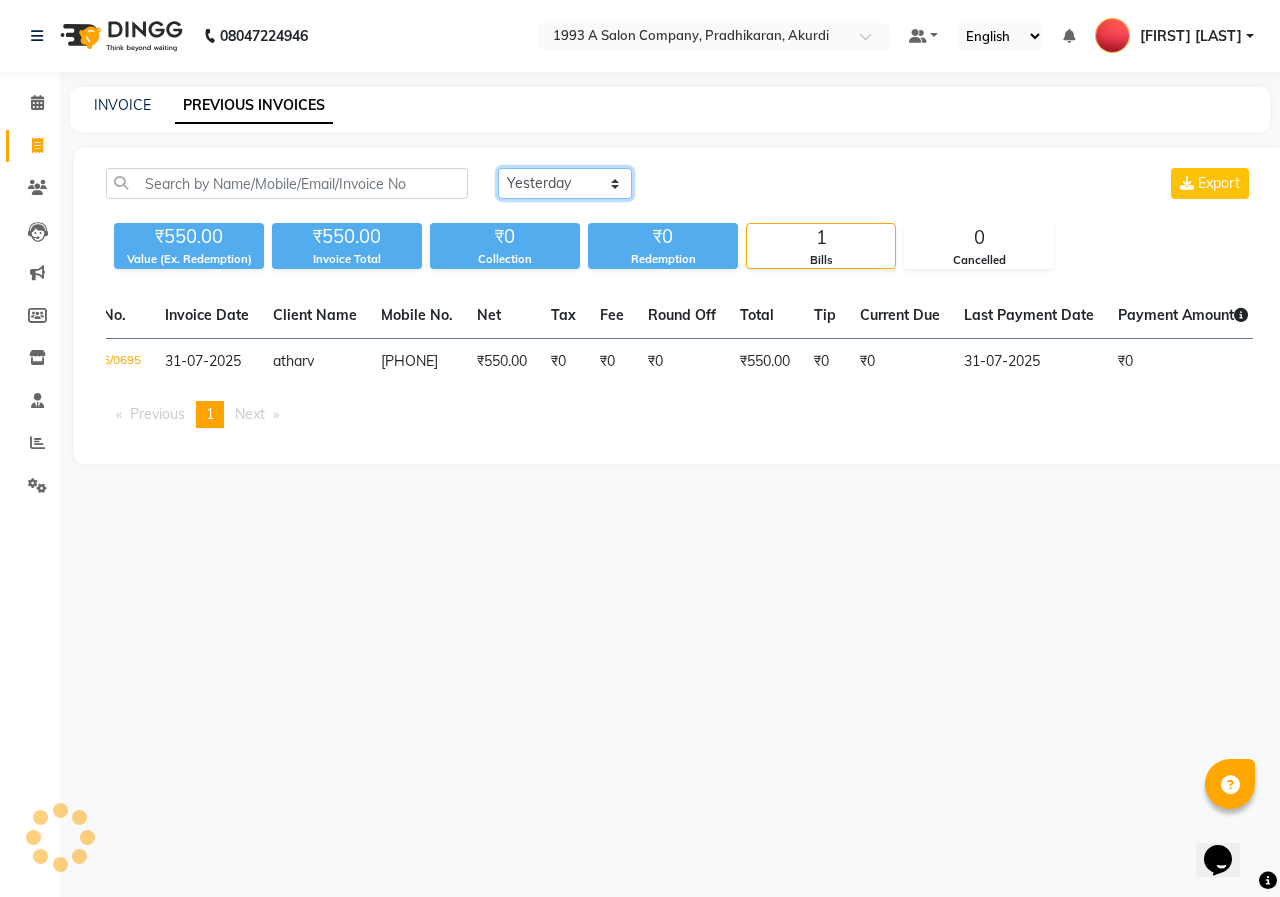 click on "Today Yesterday Custom Range" 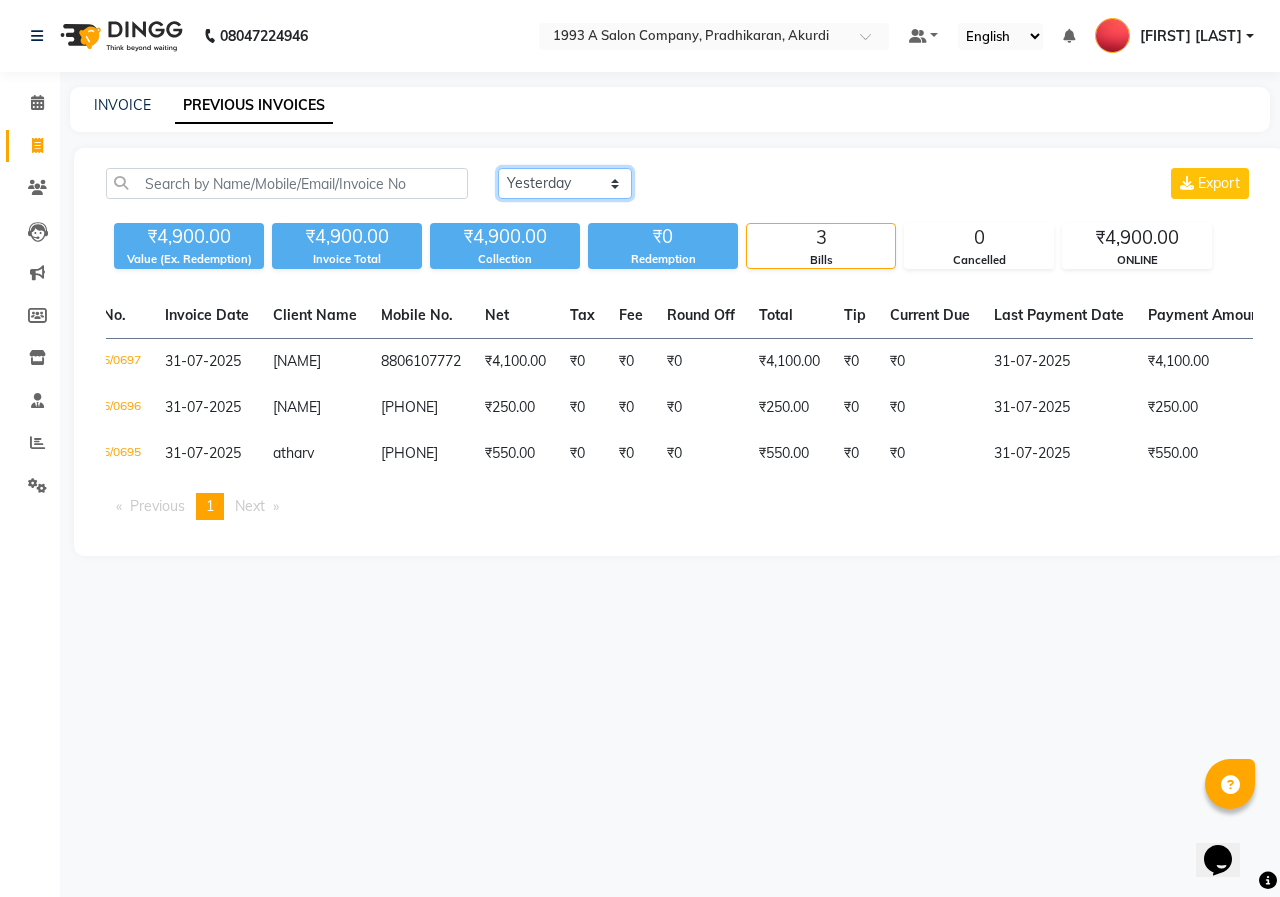 scroll, scrollTop: 0, scrollLeft: 0, axis: both 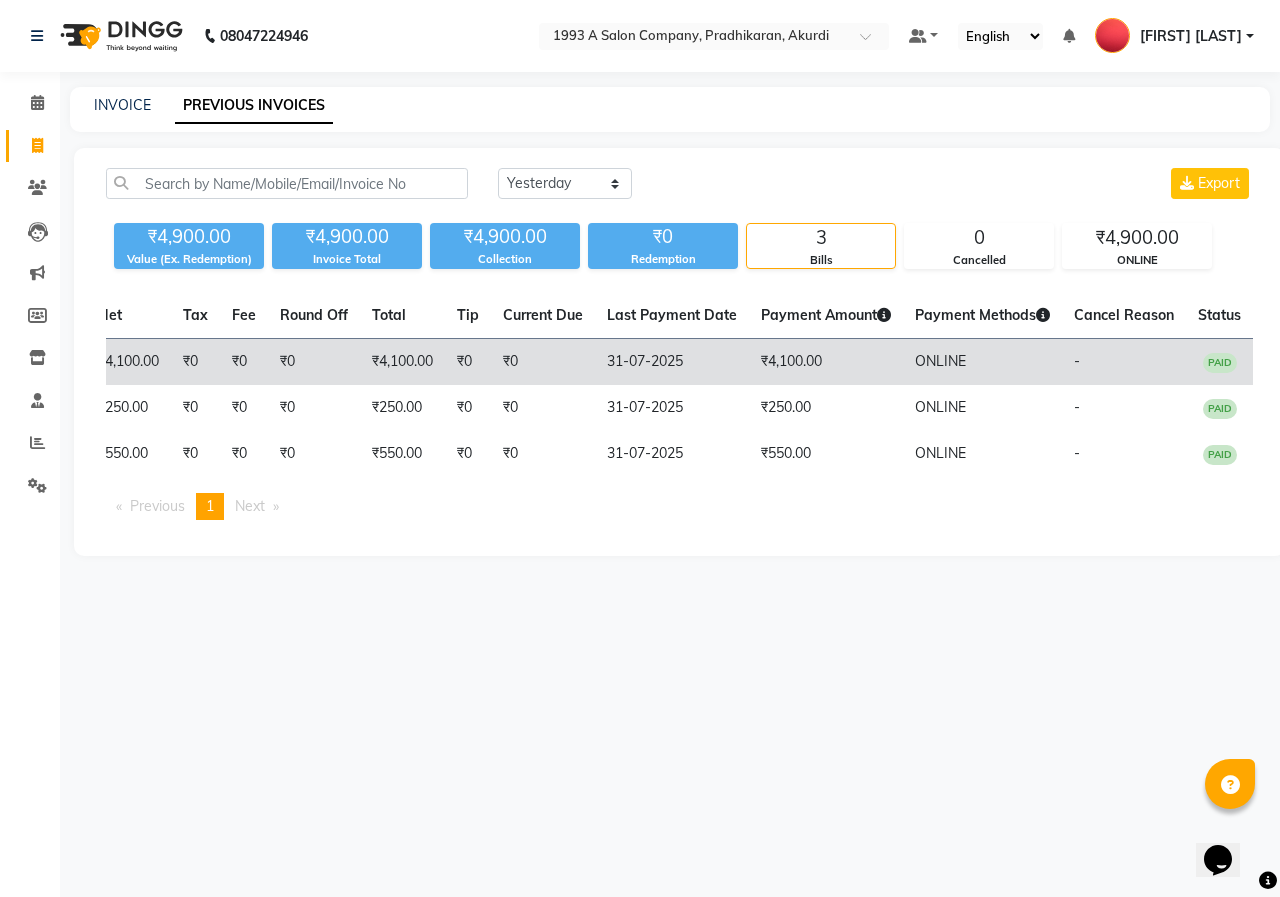 click on "PAID" 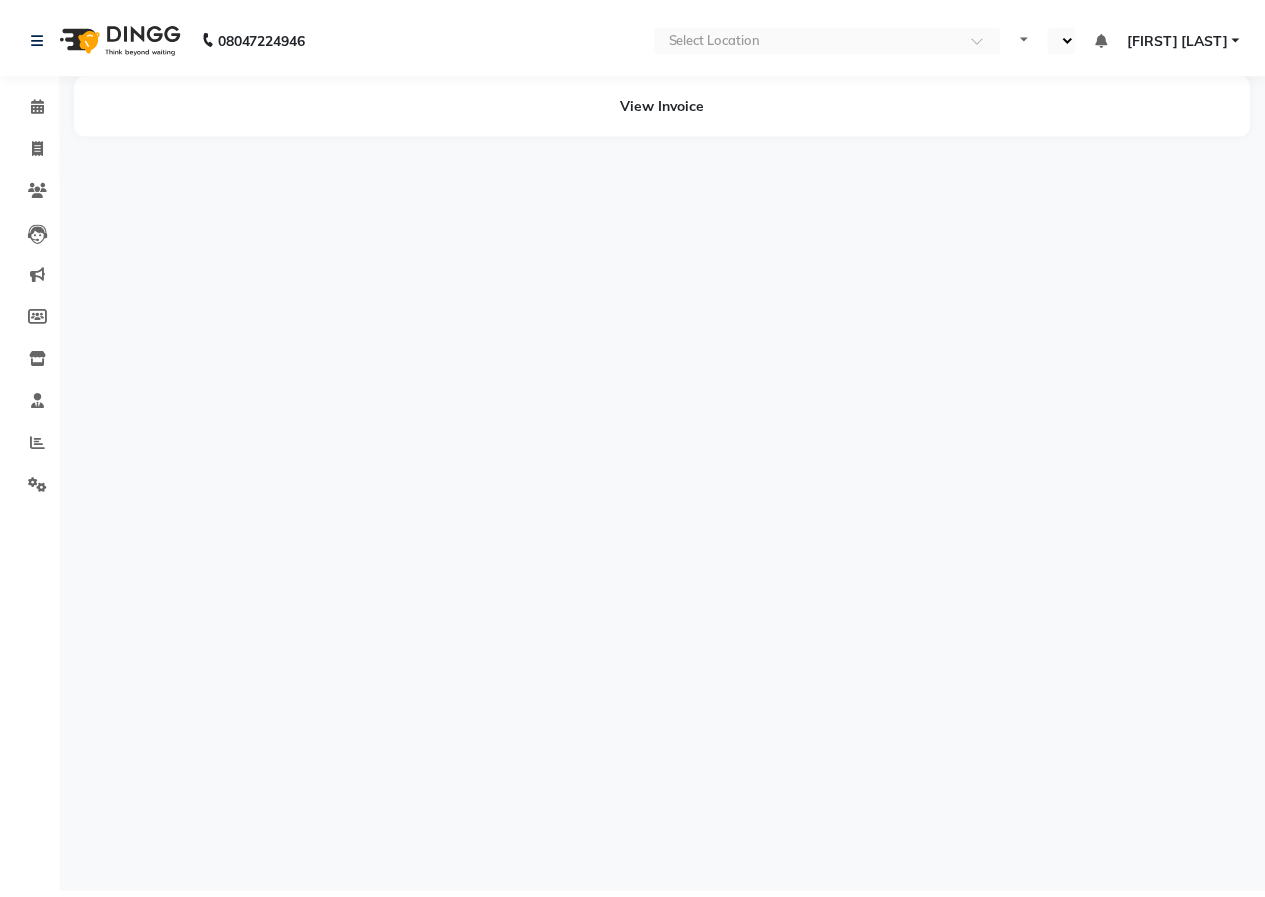 scroll, scrollTop: 0, scrollLeft: 0, axis: both 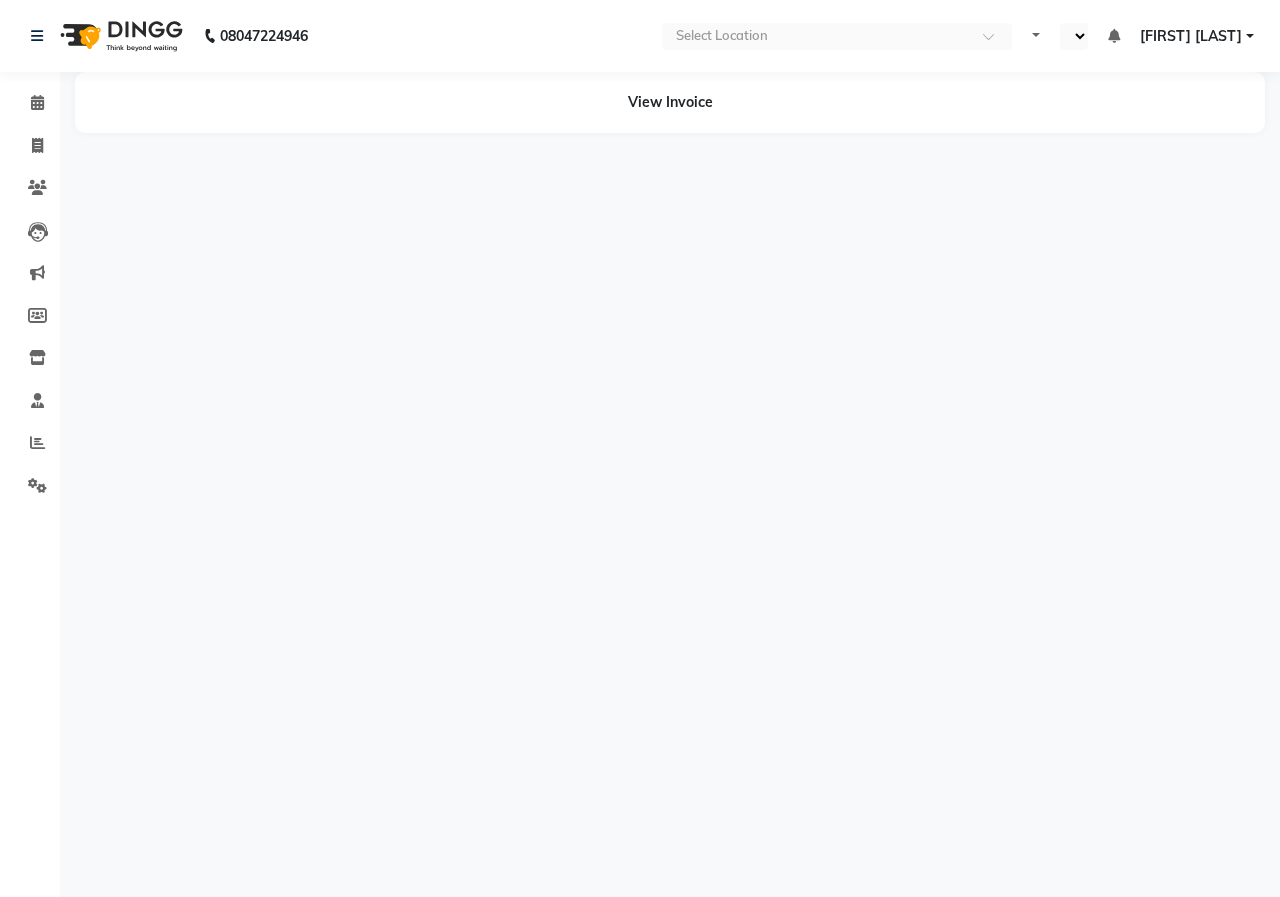 select on "en" 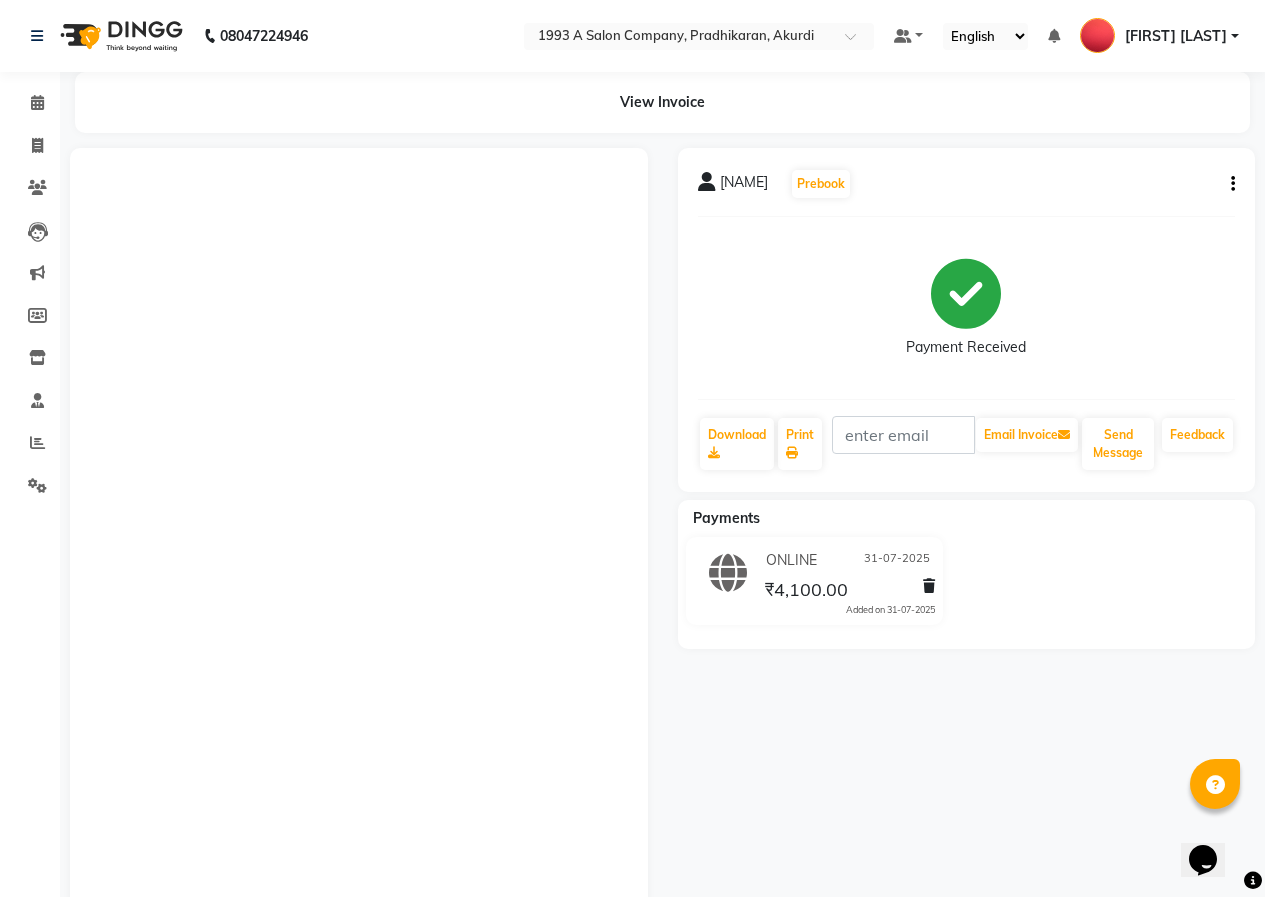 scroll, scrollTop: 0, scrollLeft: 0, axis: both 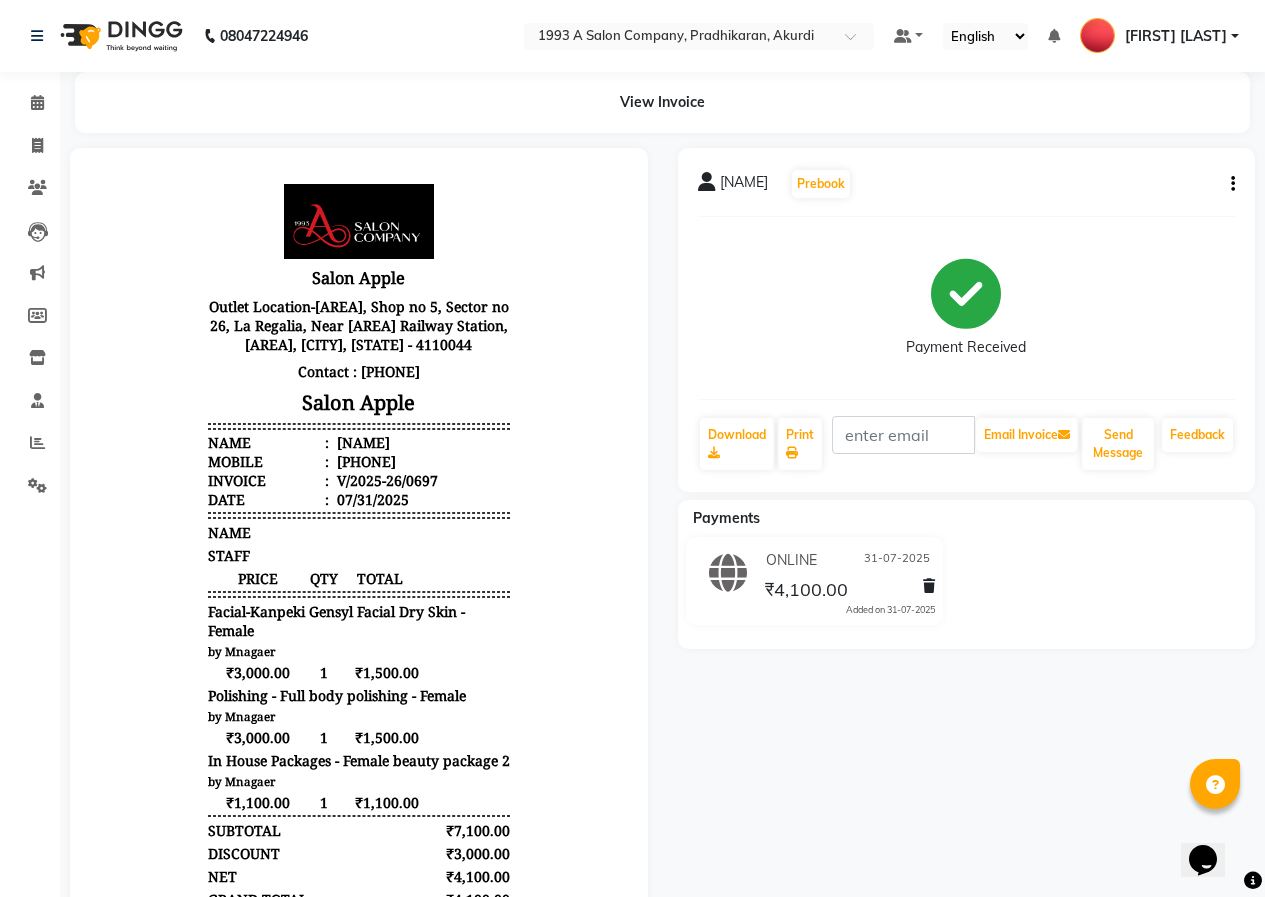 click 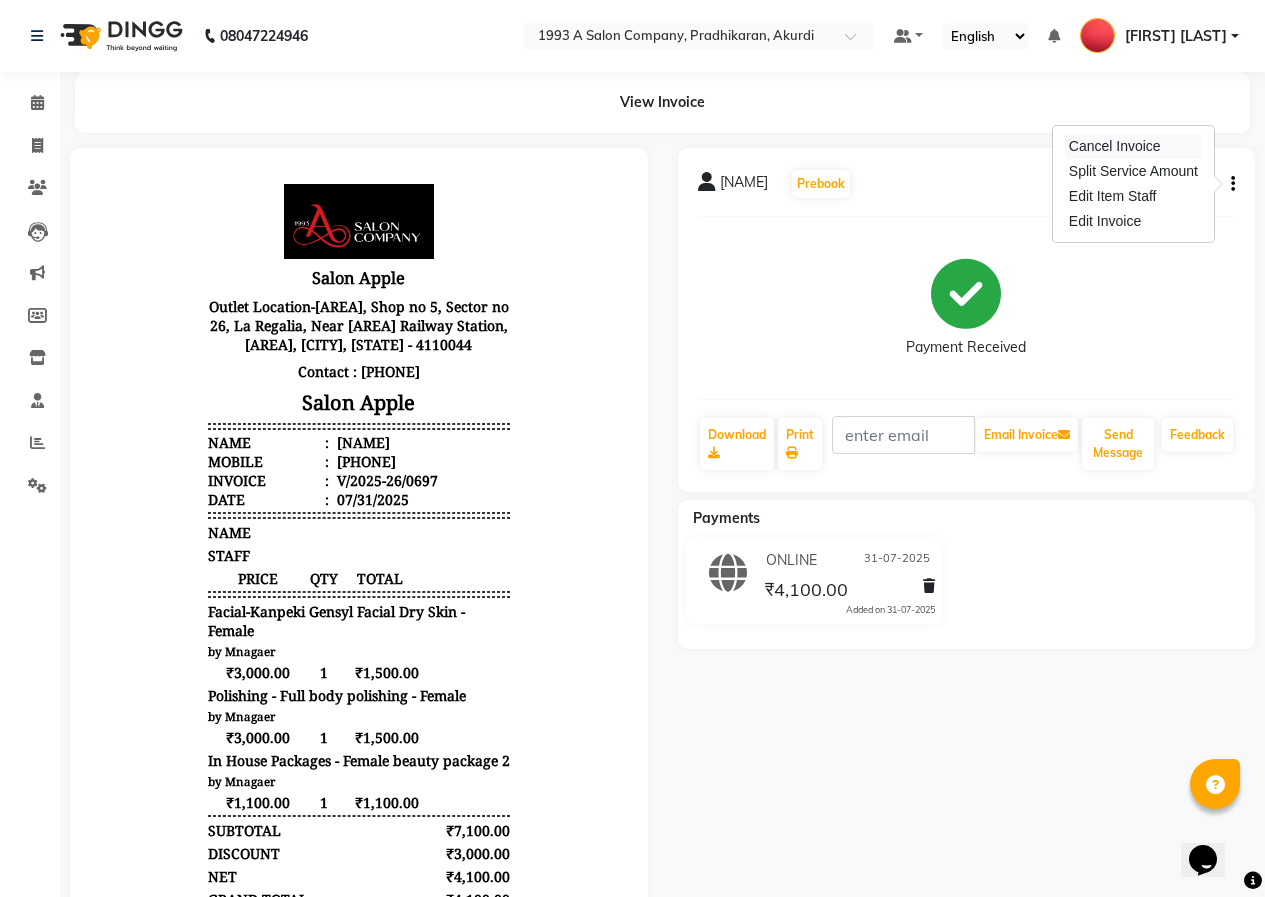 click on "Cancel Invoice" at bounding box center (1133, 146) 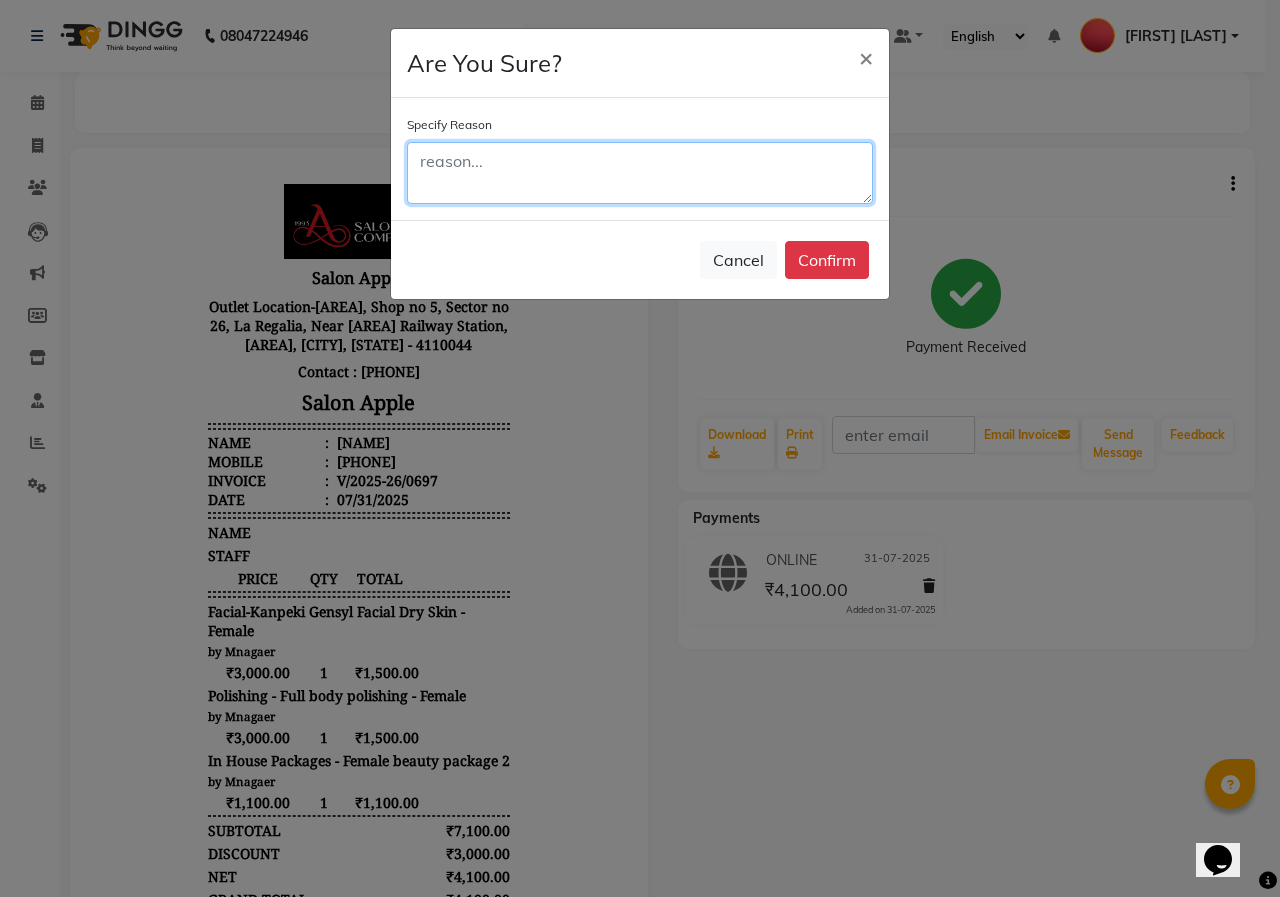 click 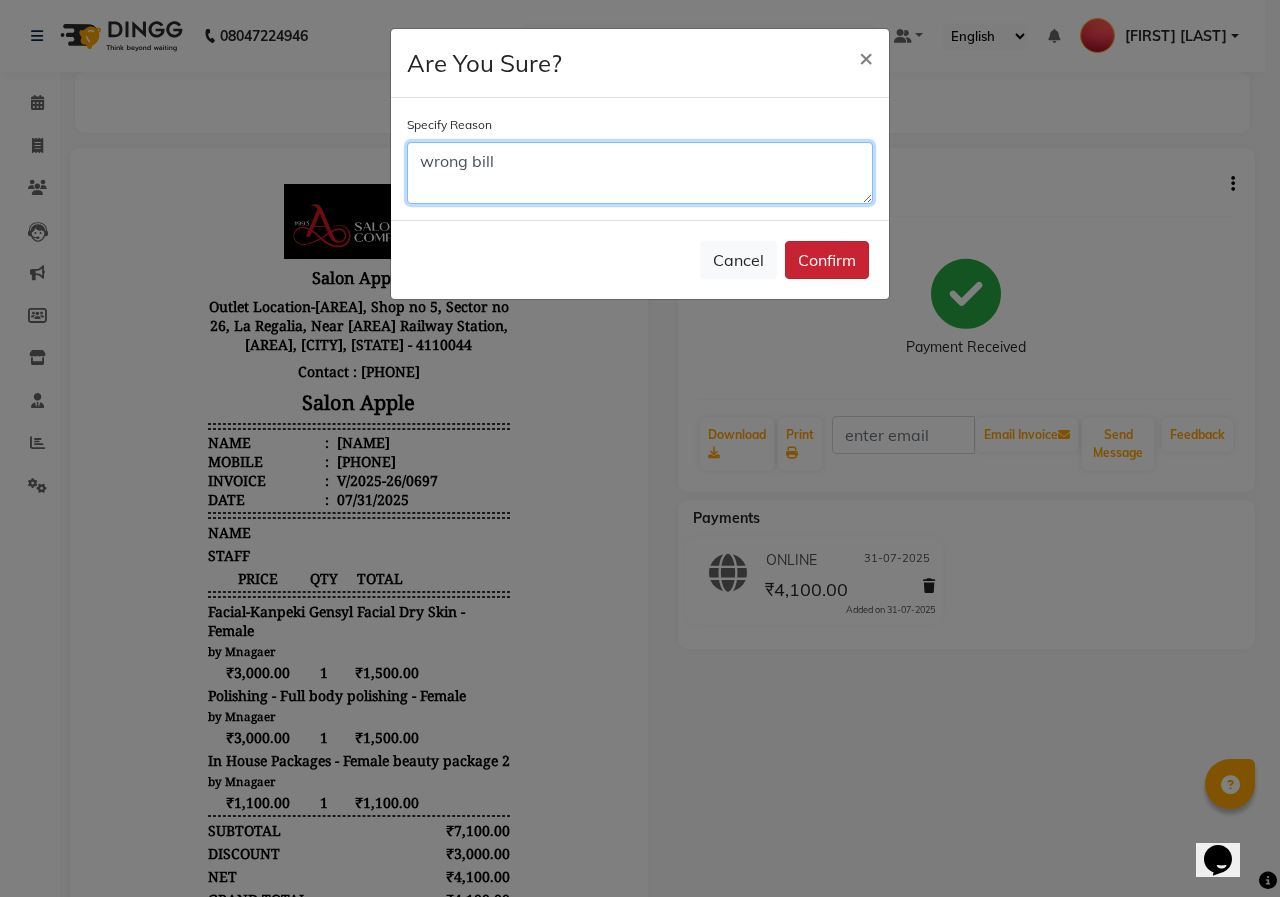 type on "wrong bill" 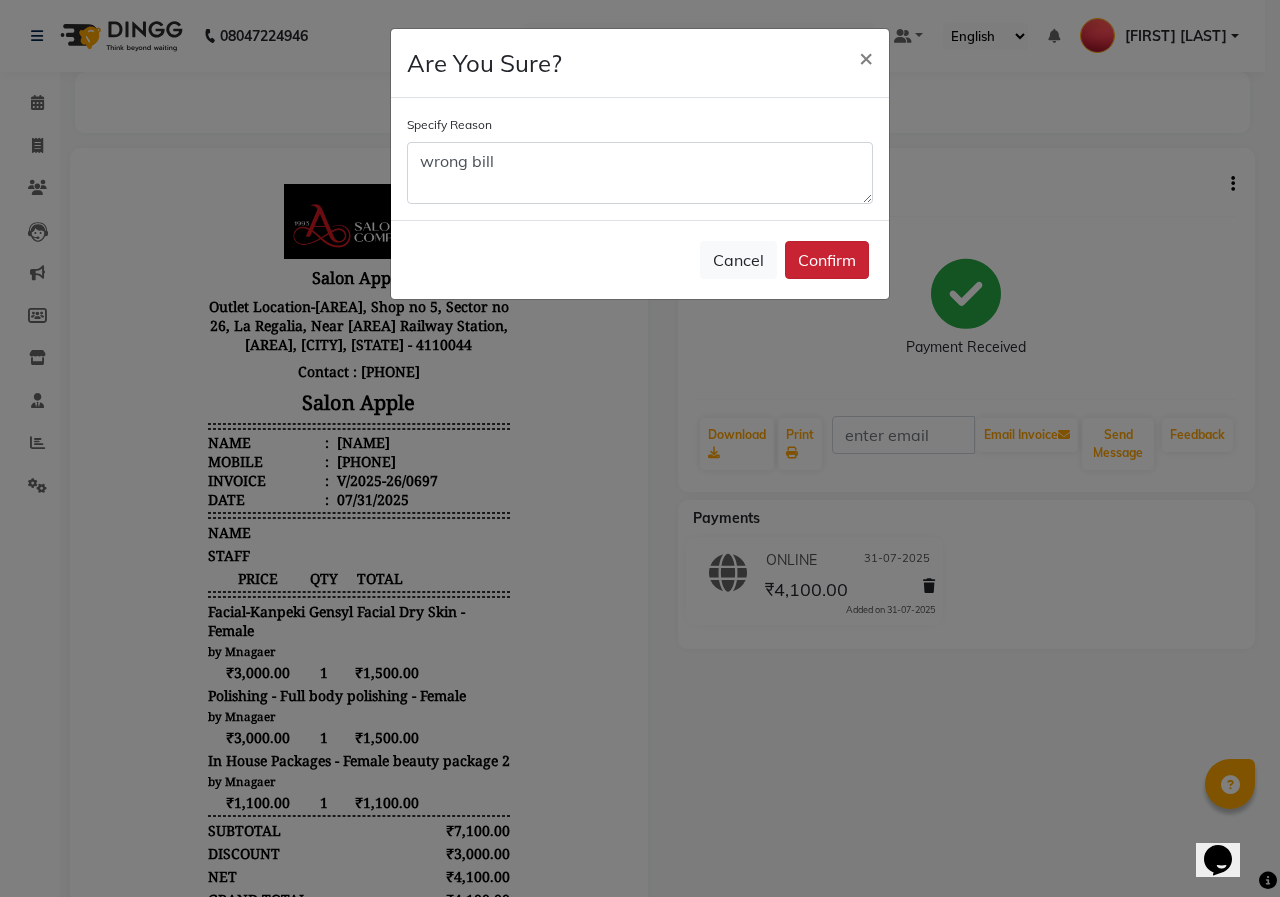 click on "Confirm" 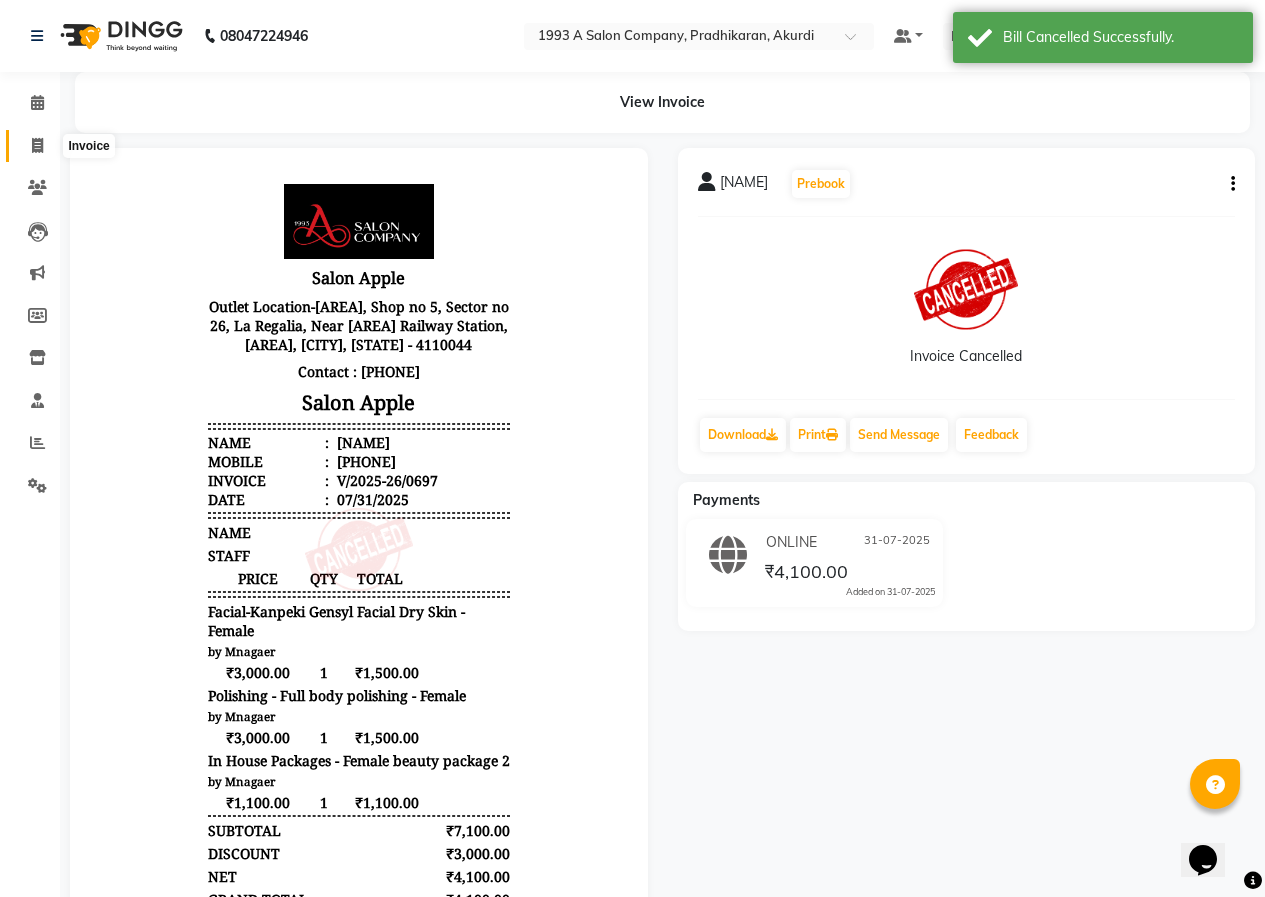 click 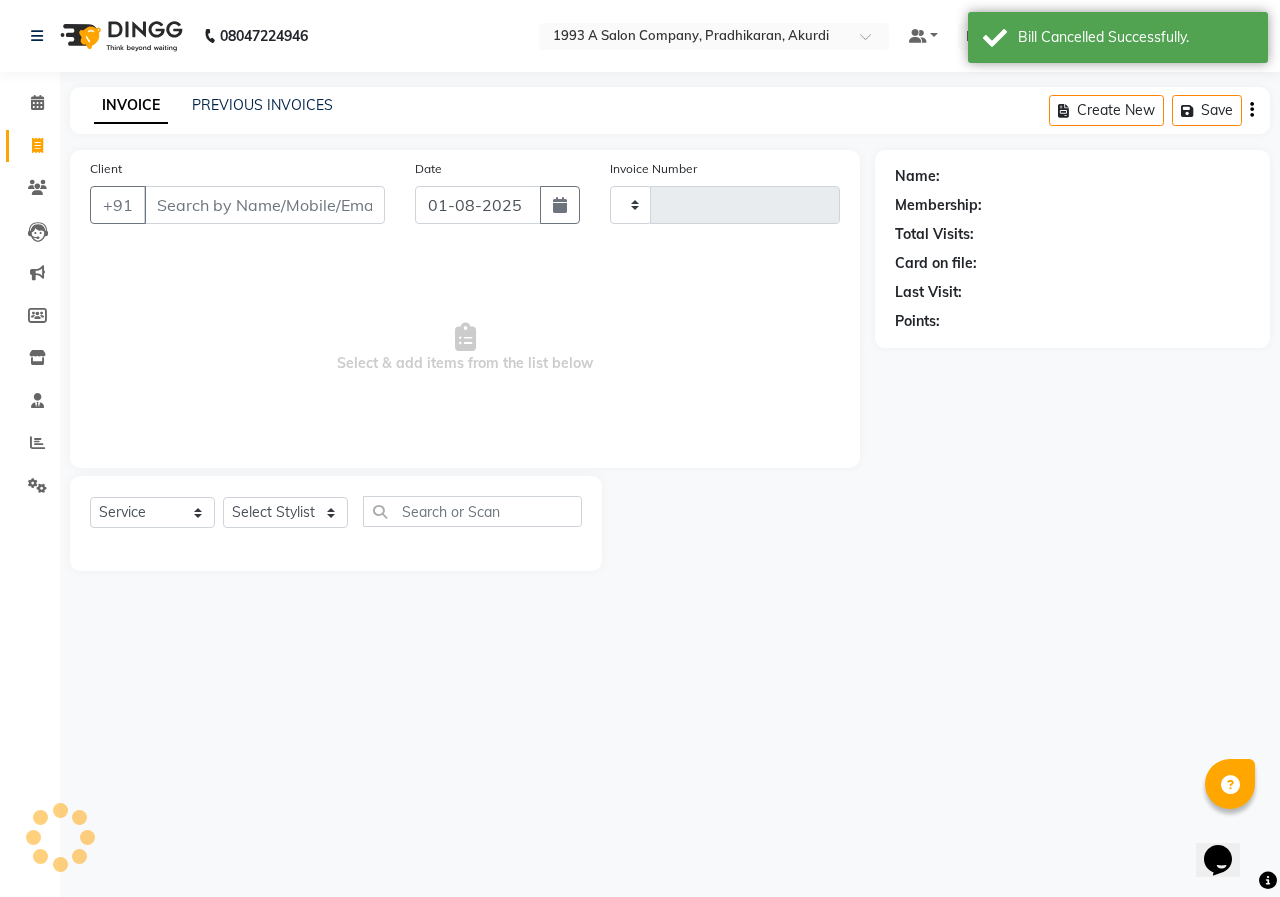 type on "0702" 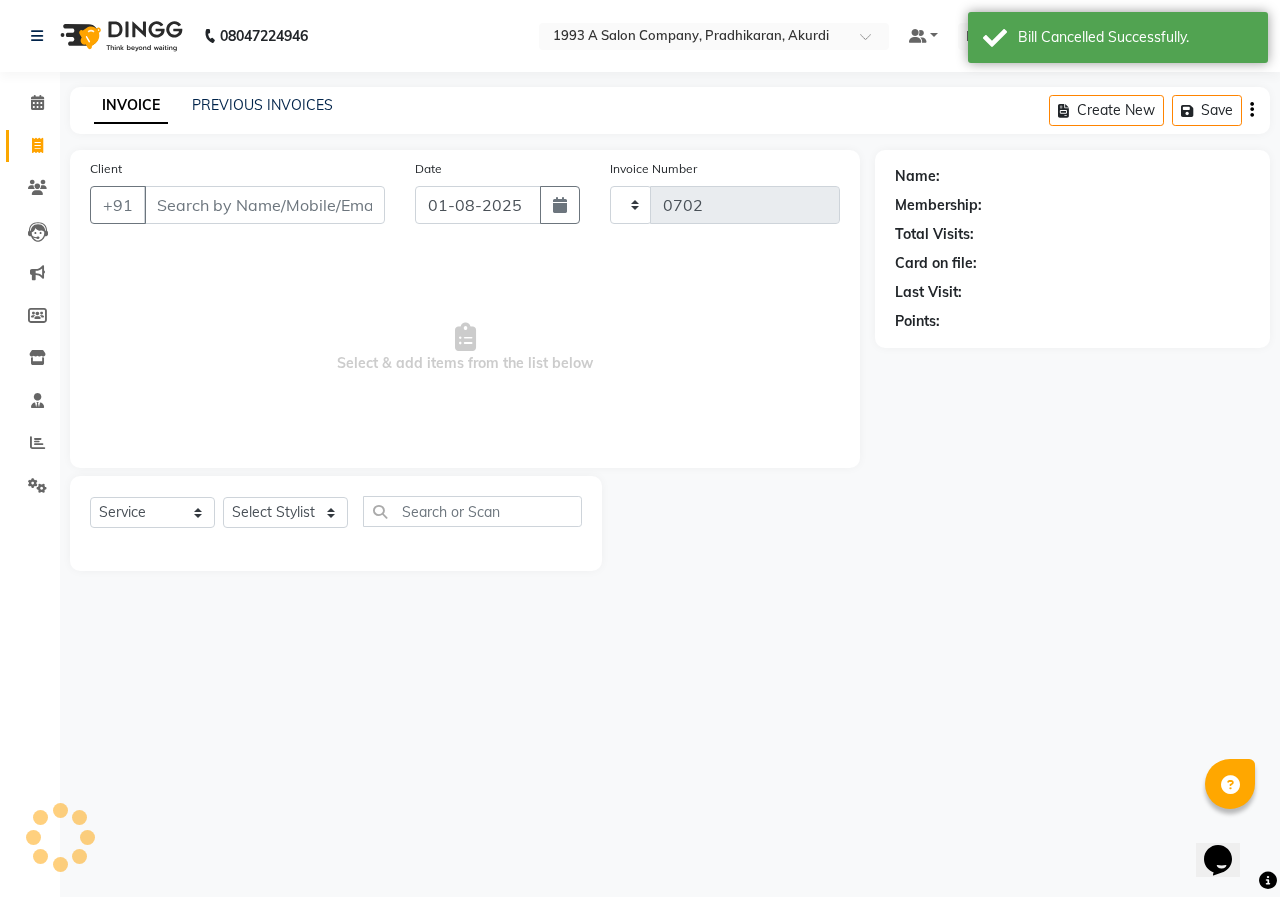 select on "100" 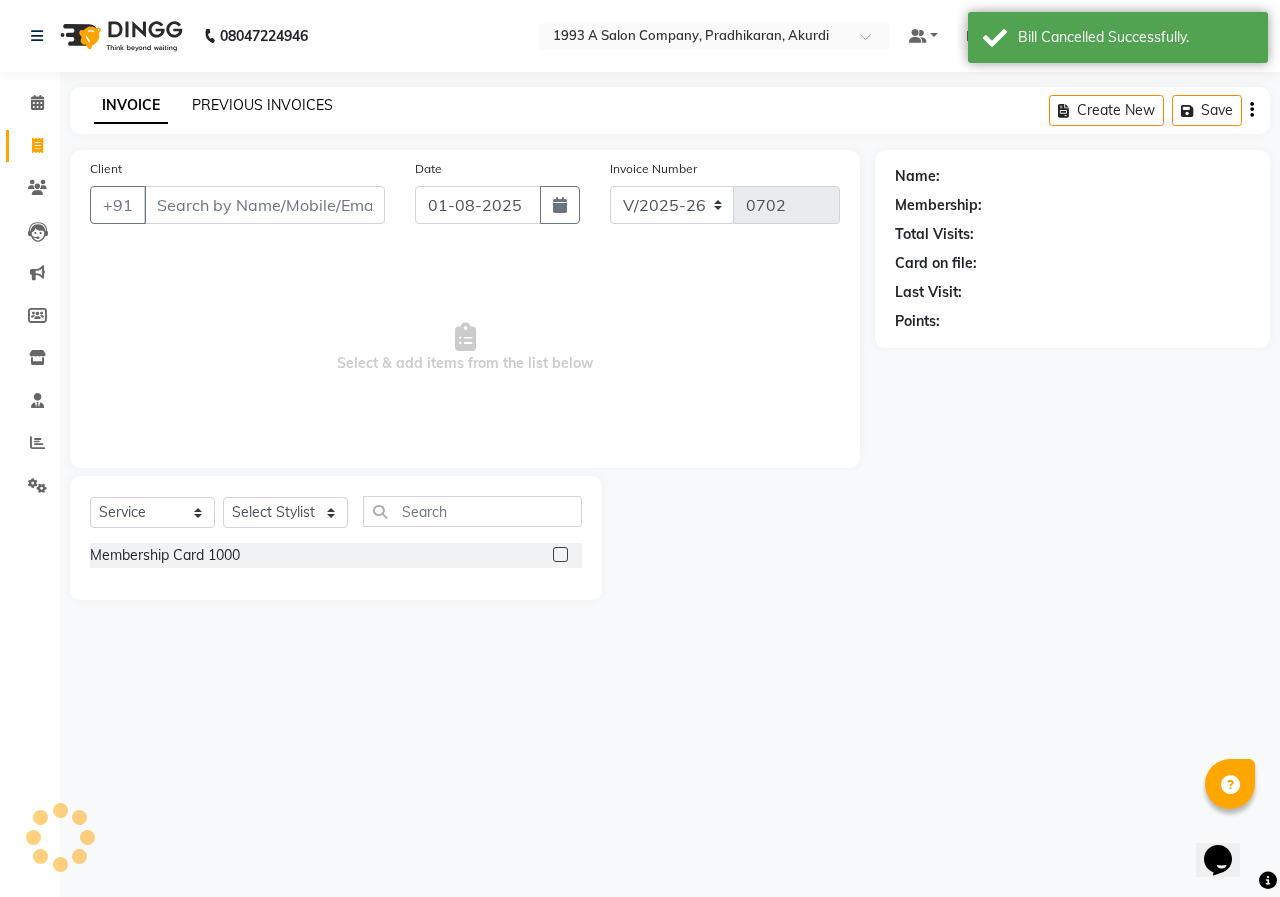 select on "membership" 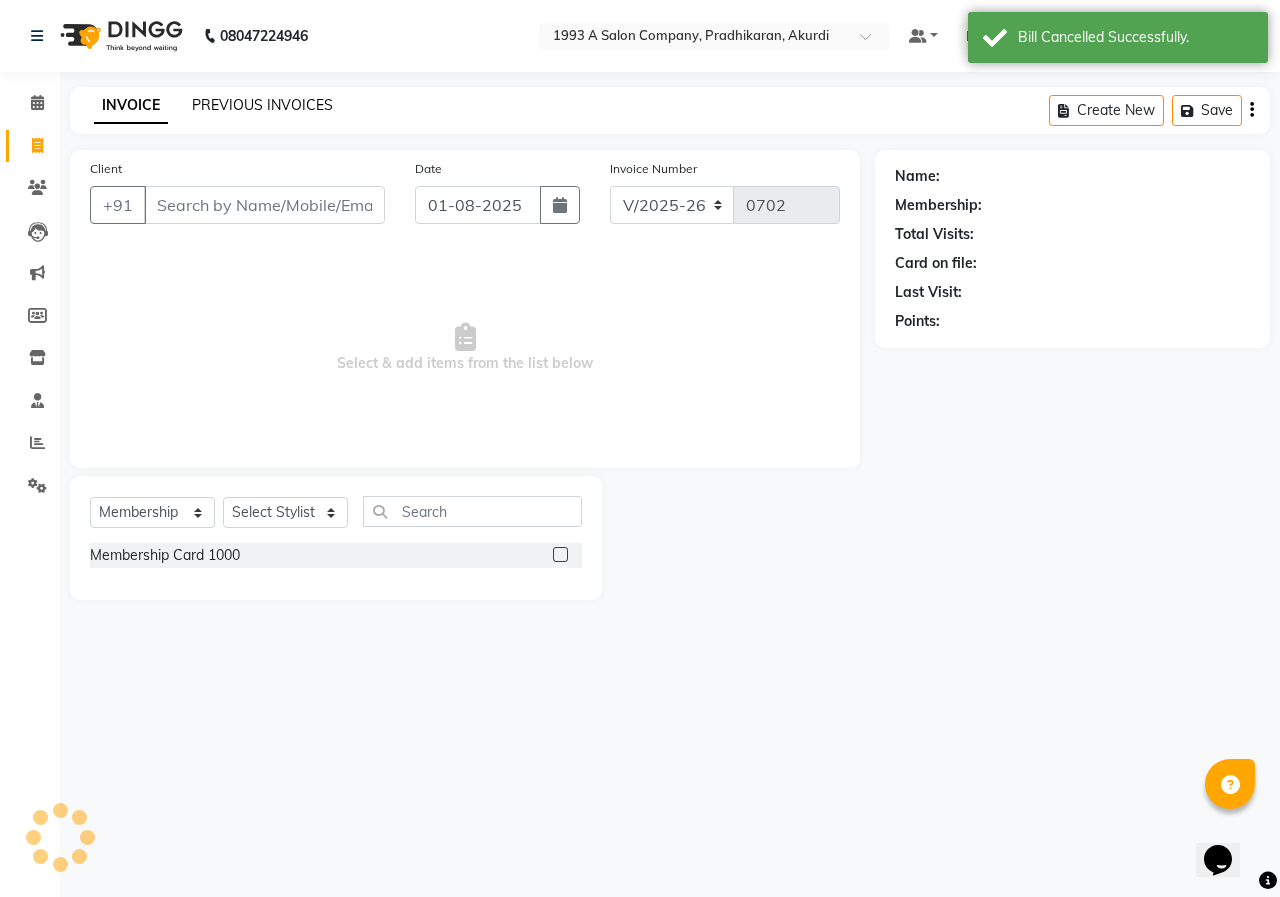 click on "PREVIOUS INVOICES" 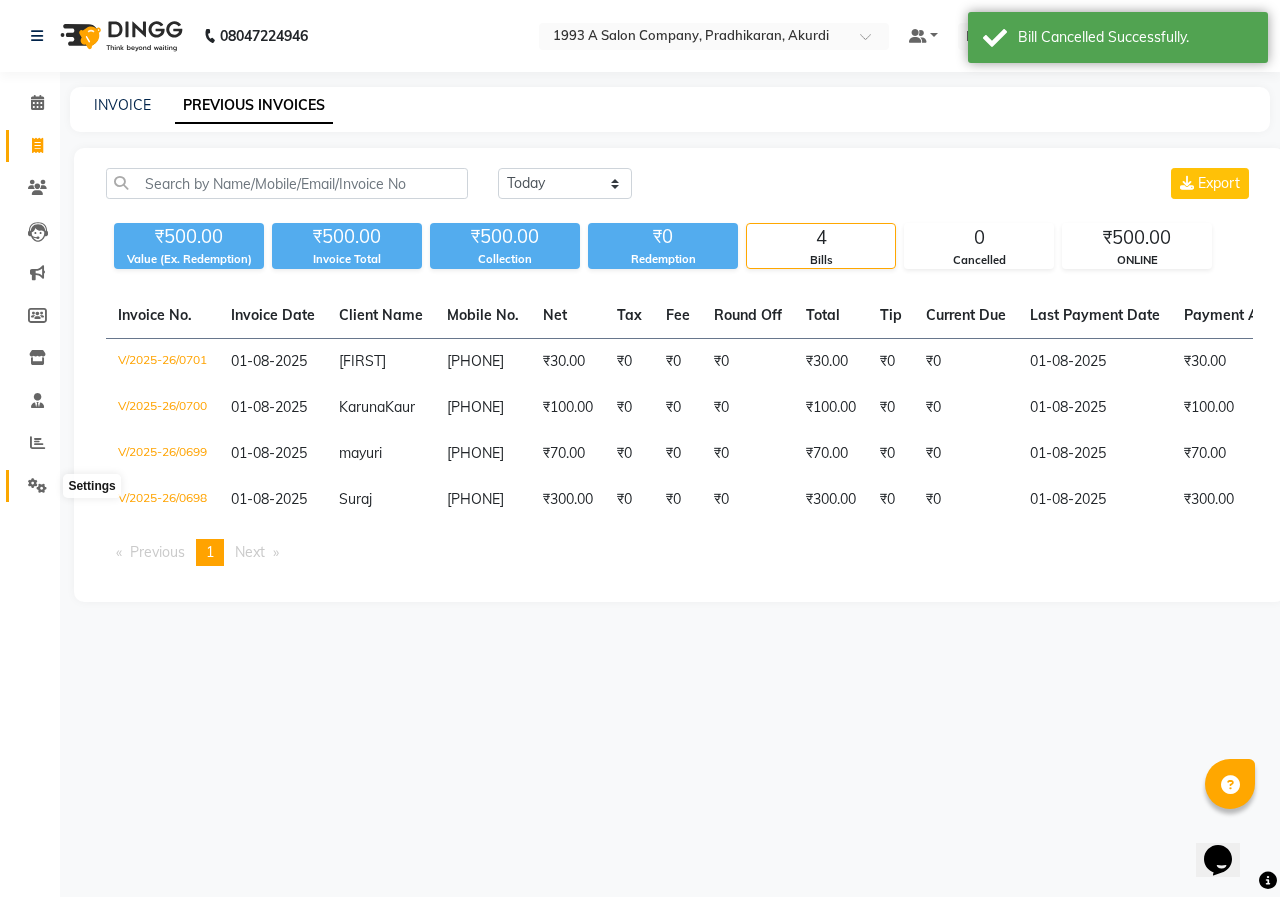 click 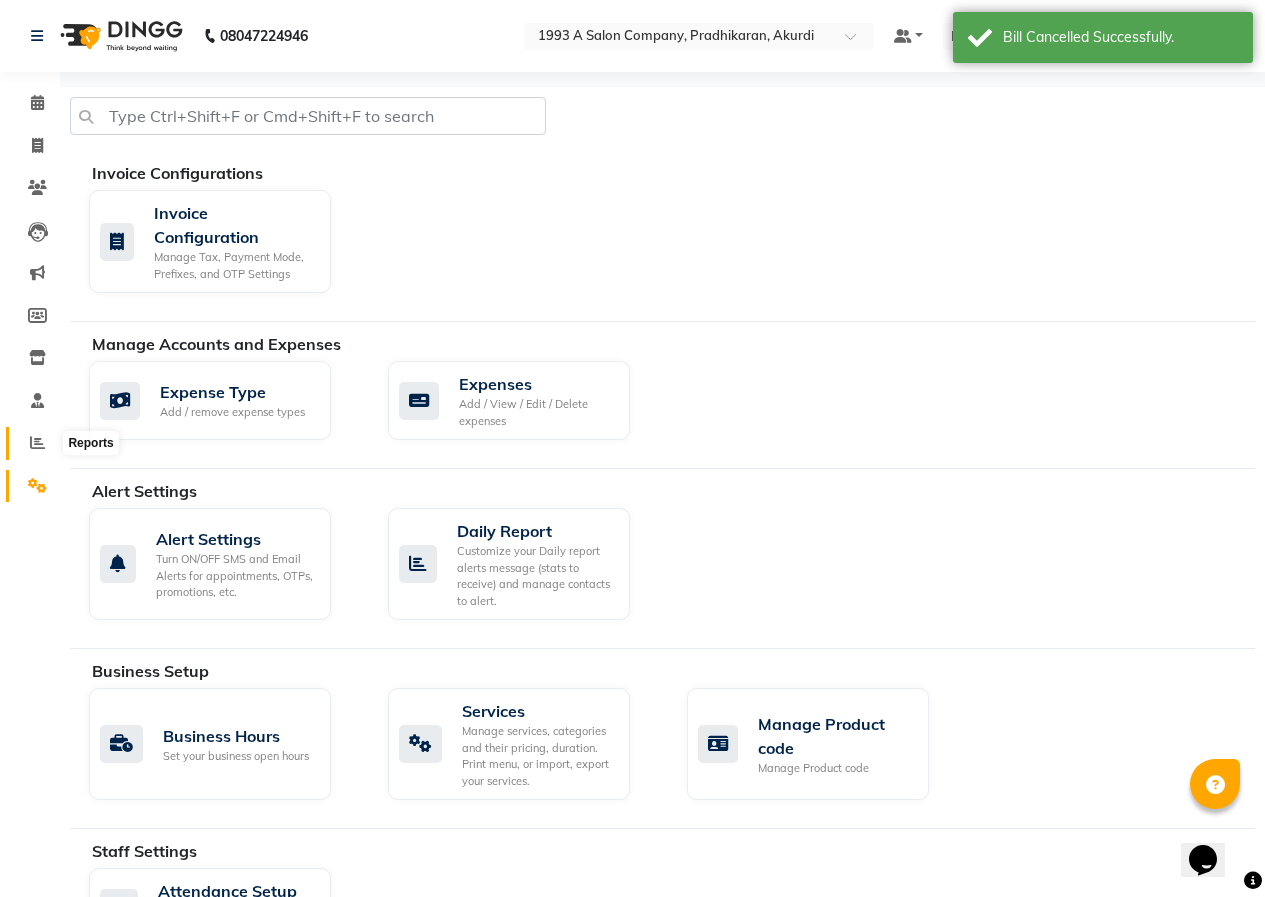 click 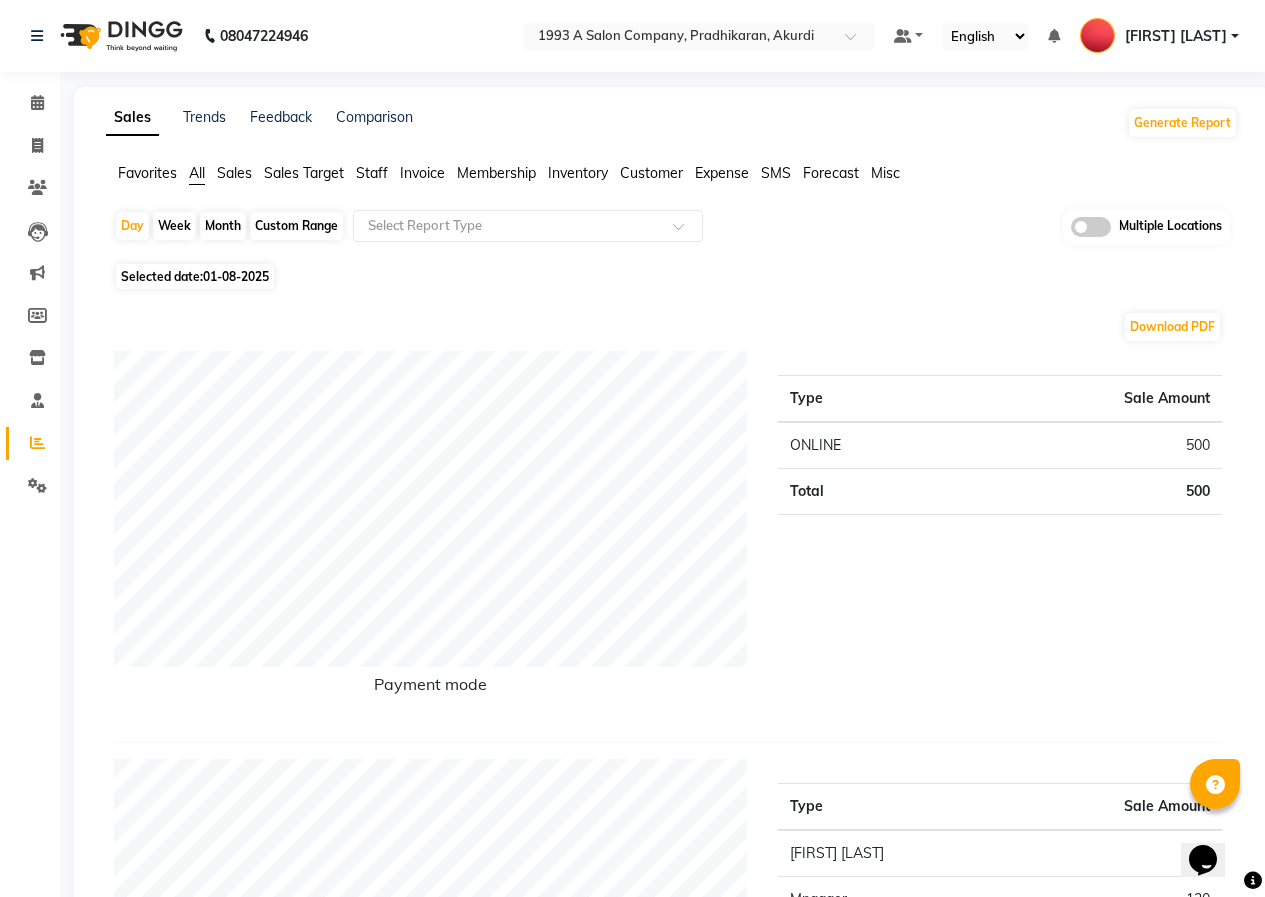 click on "Month" 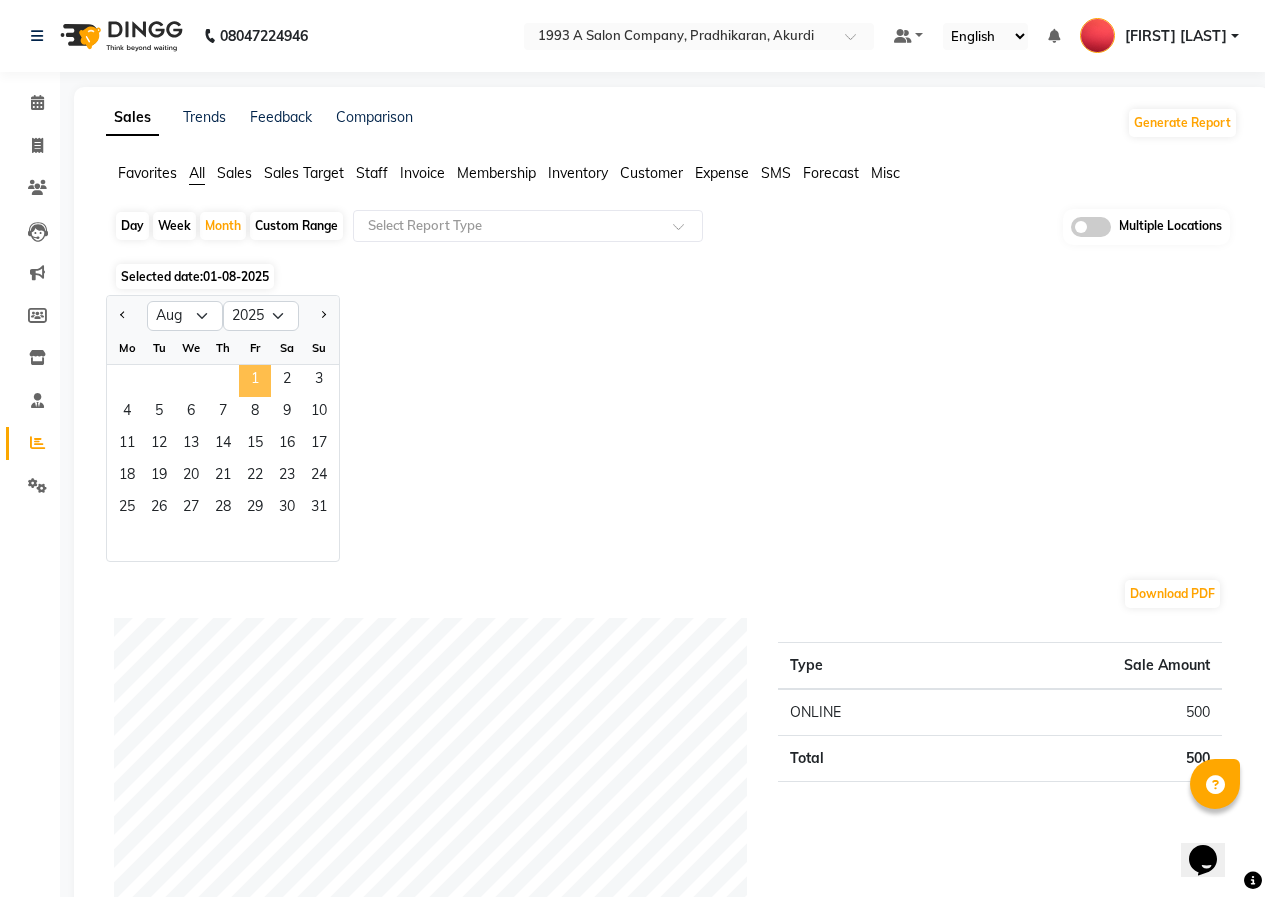 click on "1" 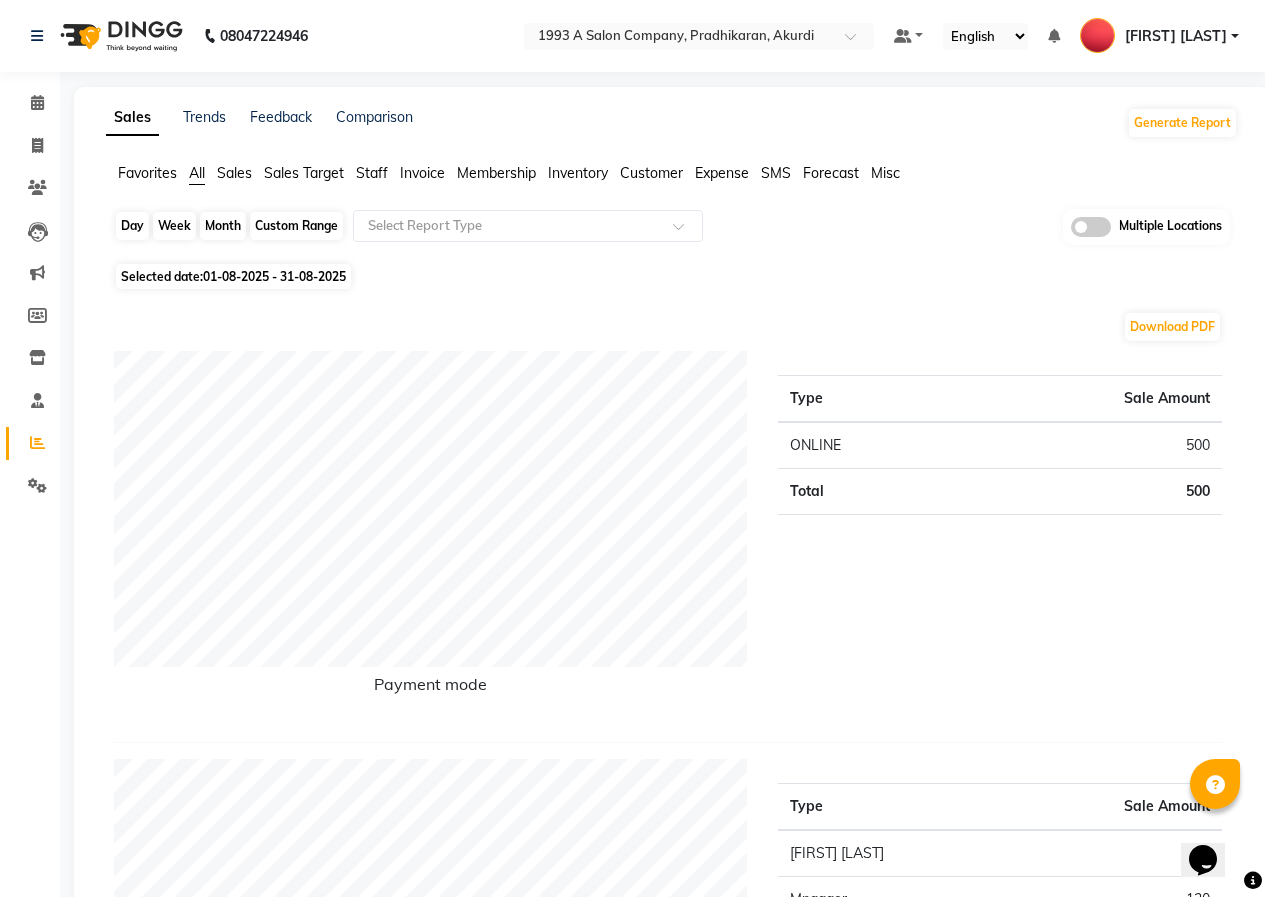 click on "Month" 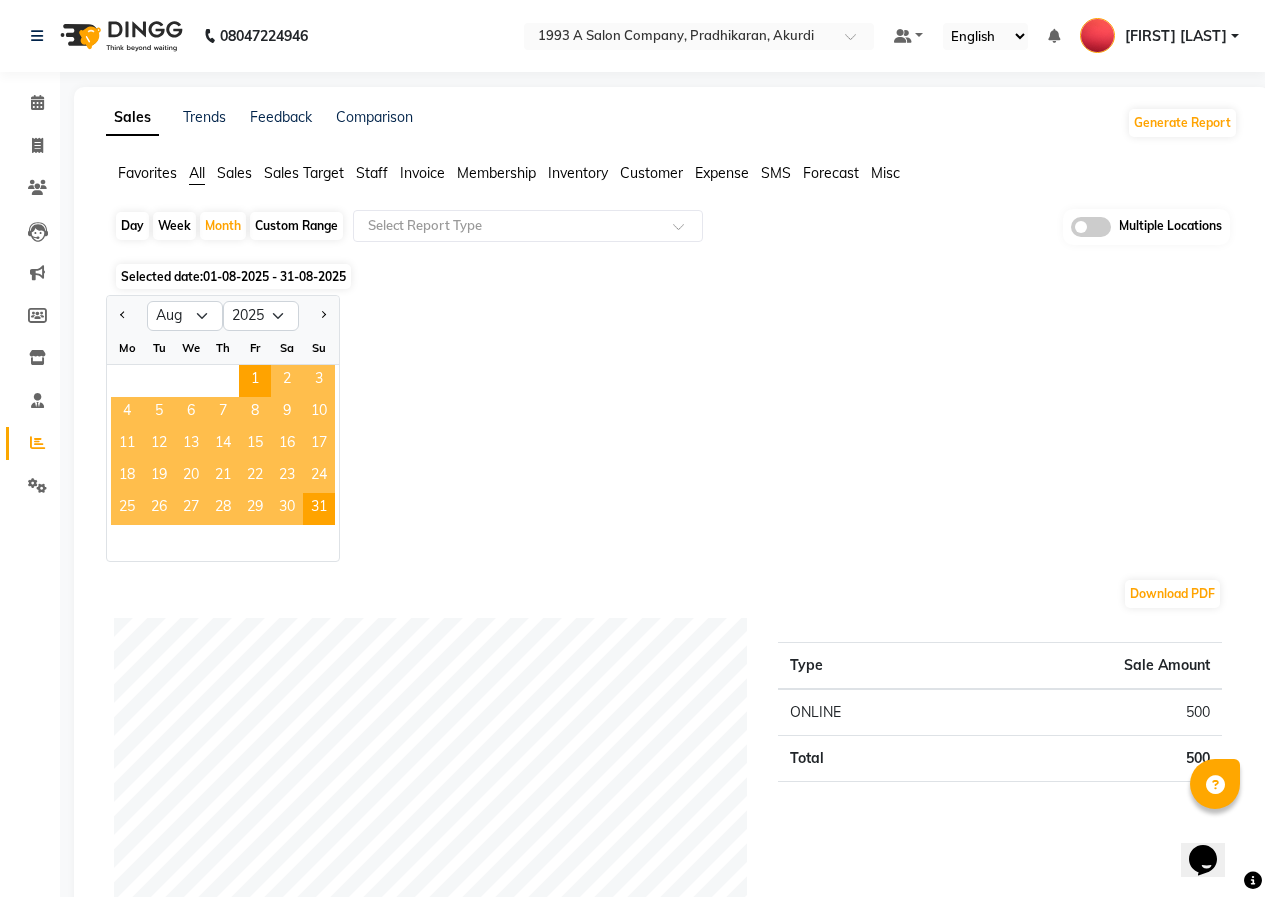 click 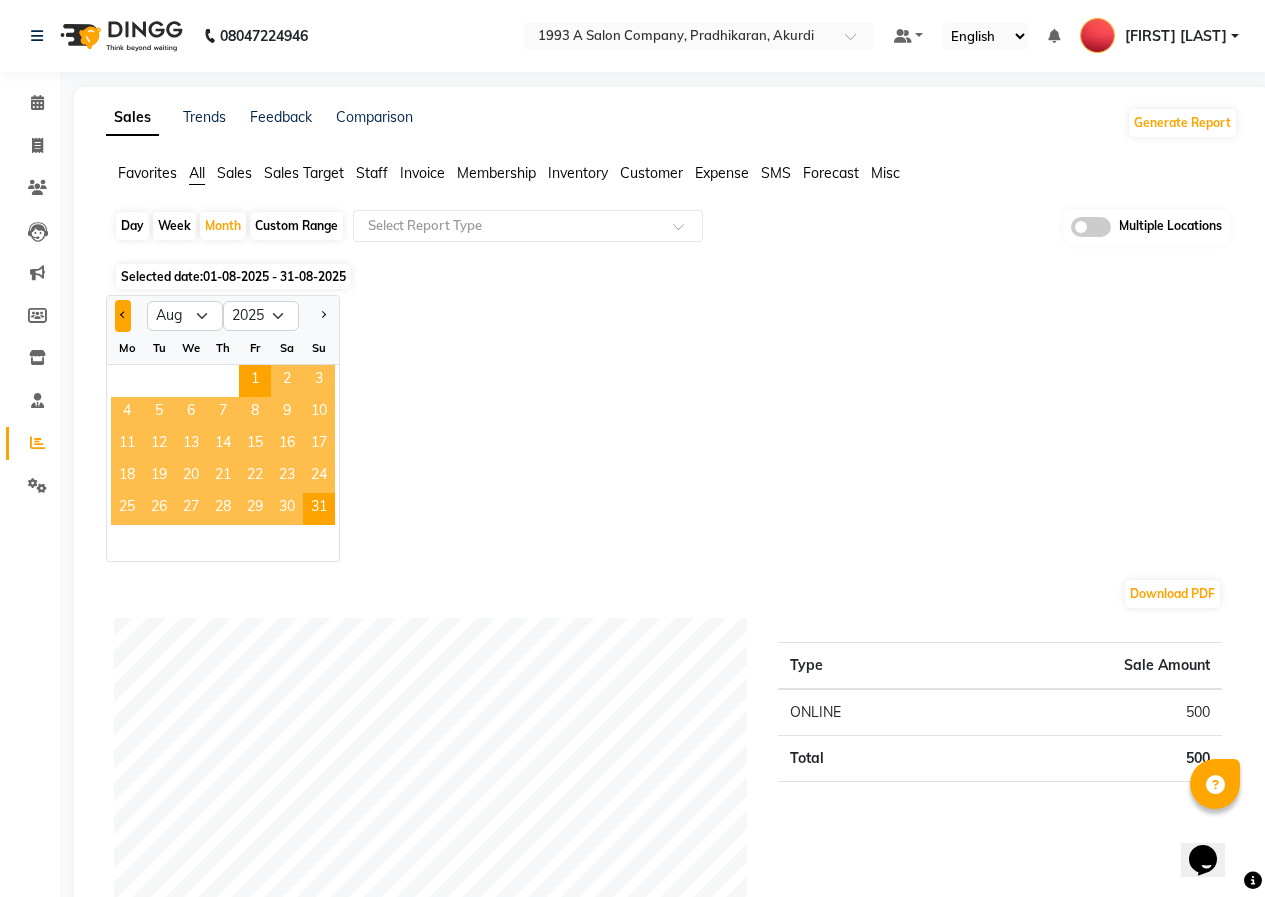click 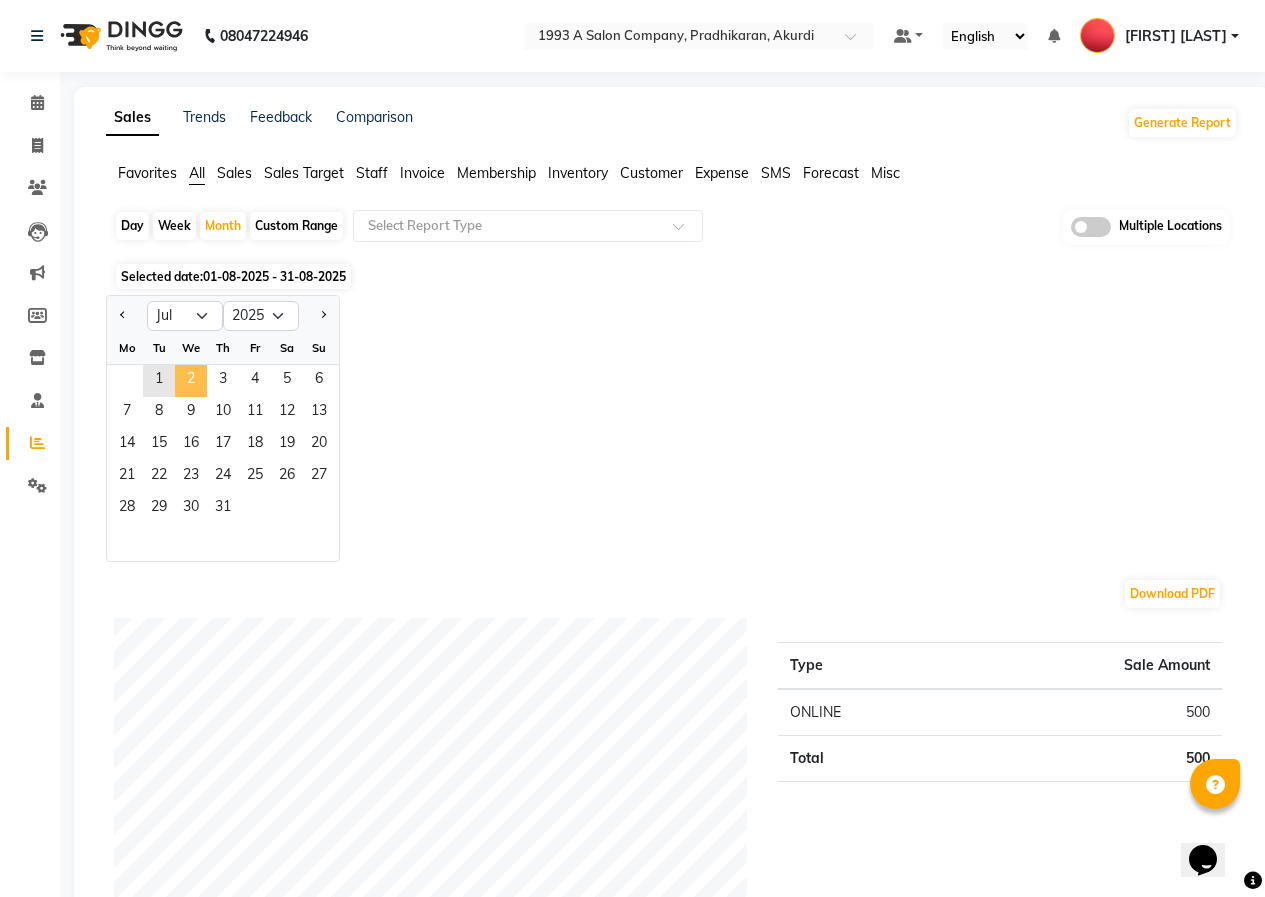 click on "2" 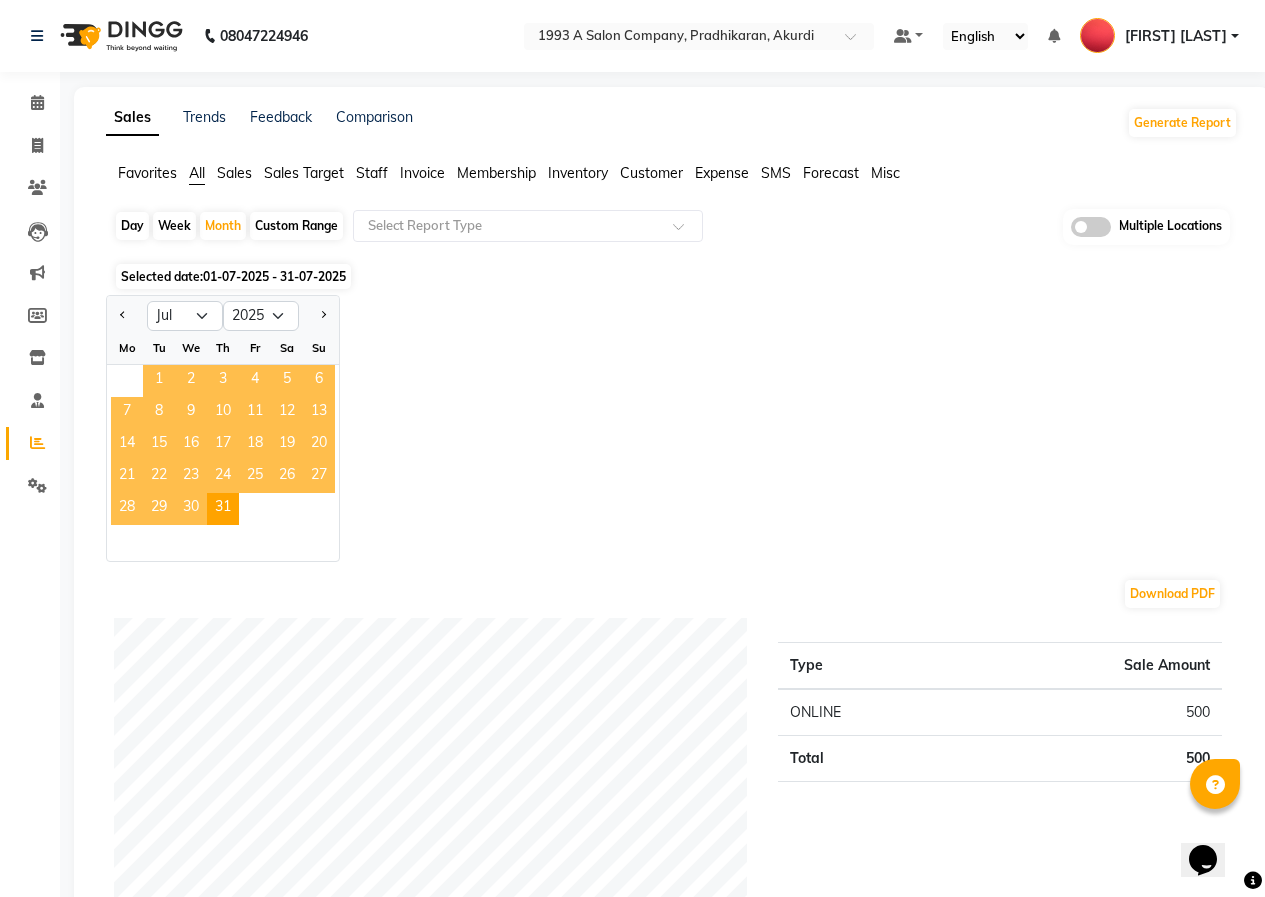 click on "1" 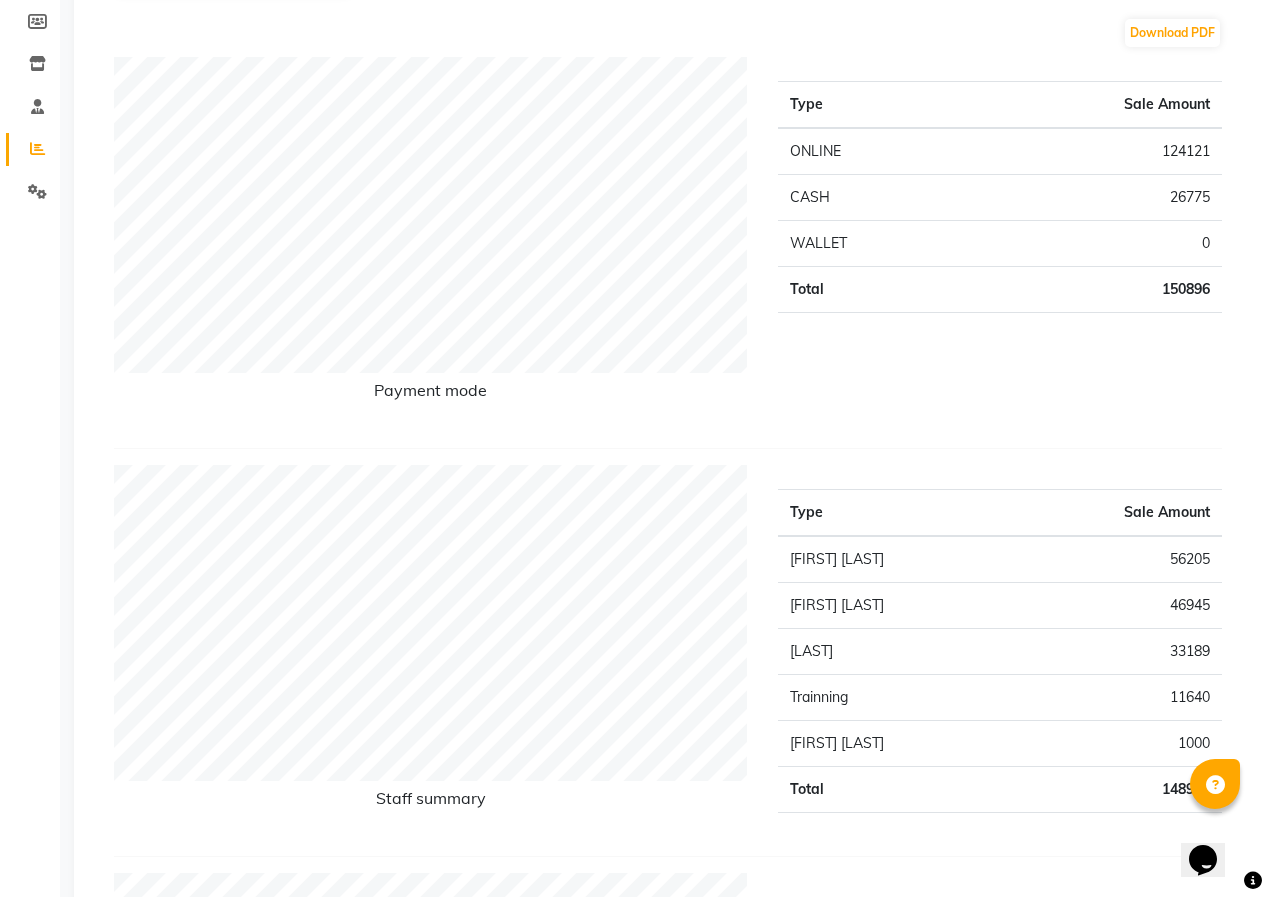 scroll, scrollTop: 300, scrollLeft: 0, axis: vertical 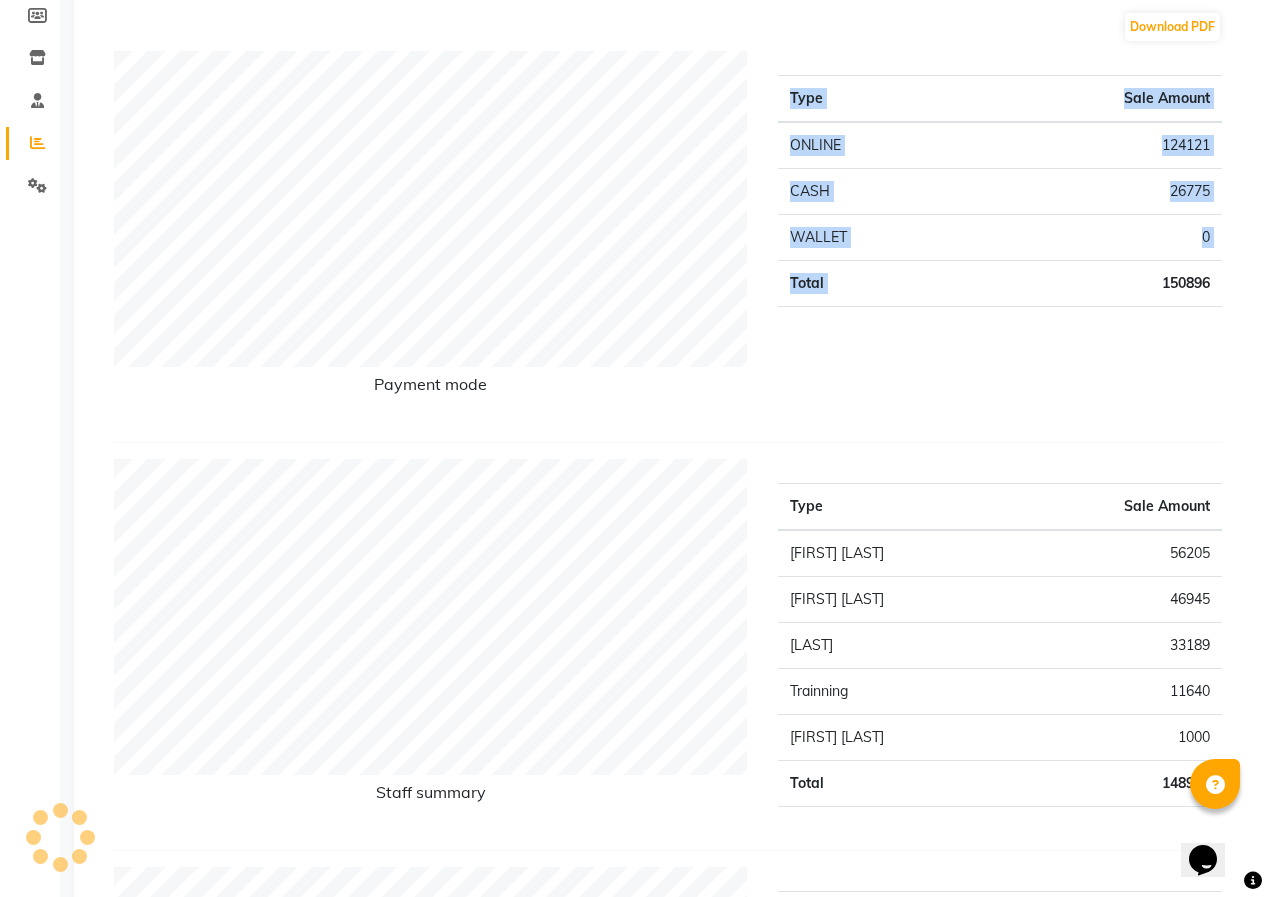 drag, startPoint x: 1147, startPoint y: 279, endPoint x: 1269, endPoint y: 278, distance: 122.0041 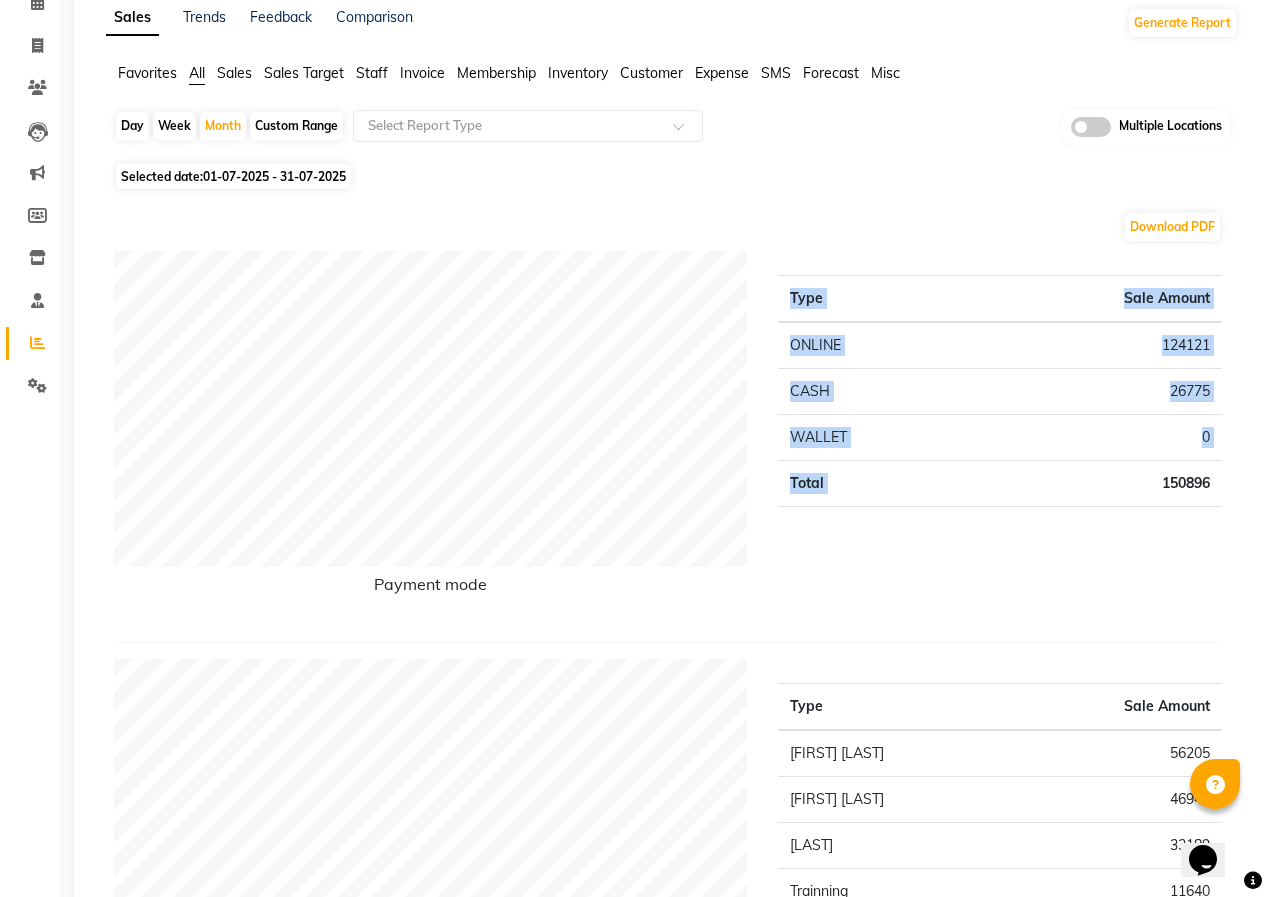 scroll, scrollTop: 0, scrollLeft: 0, axis: both 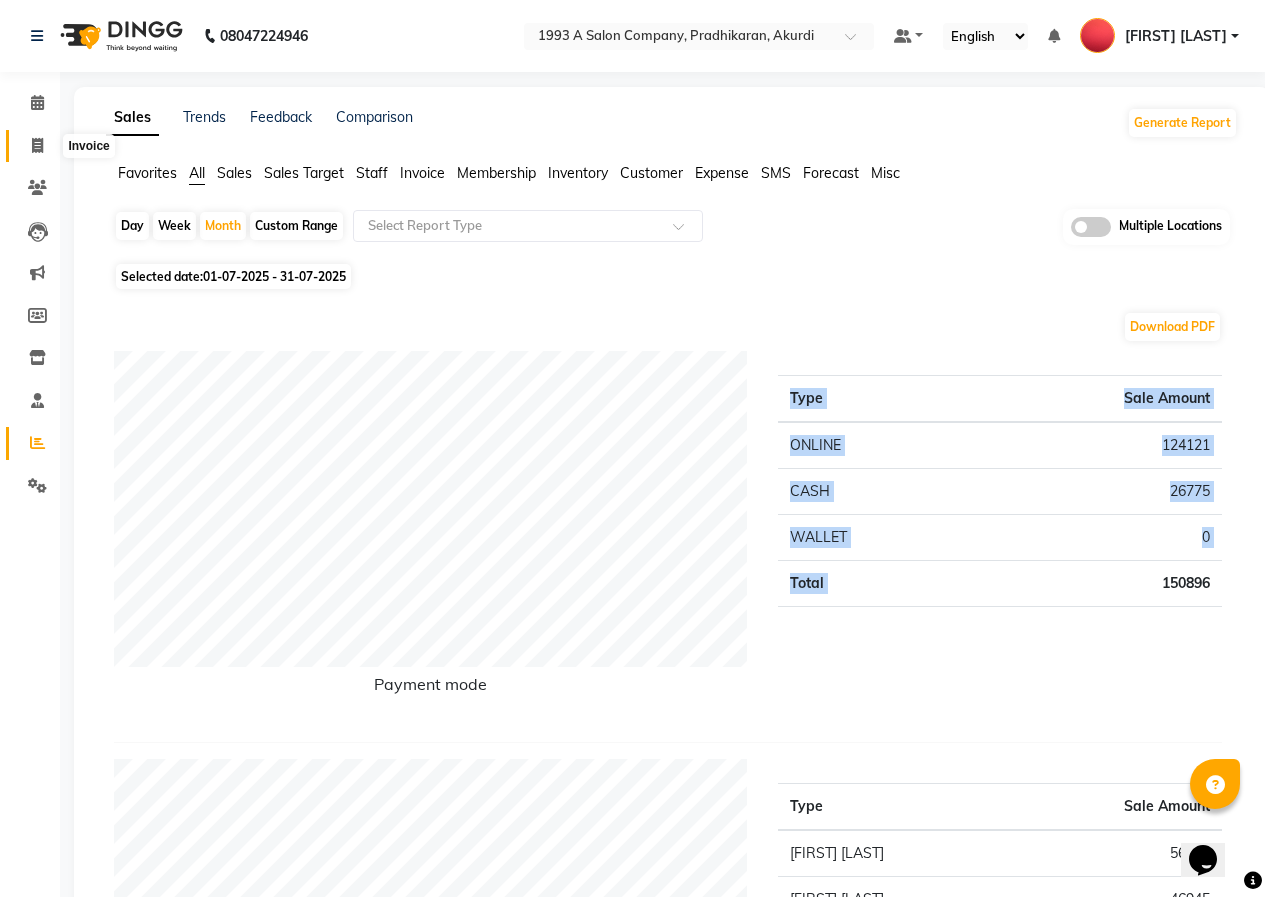 click 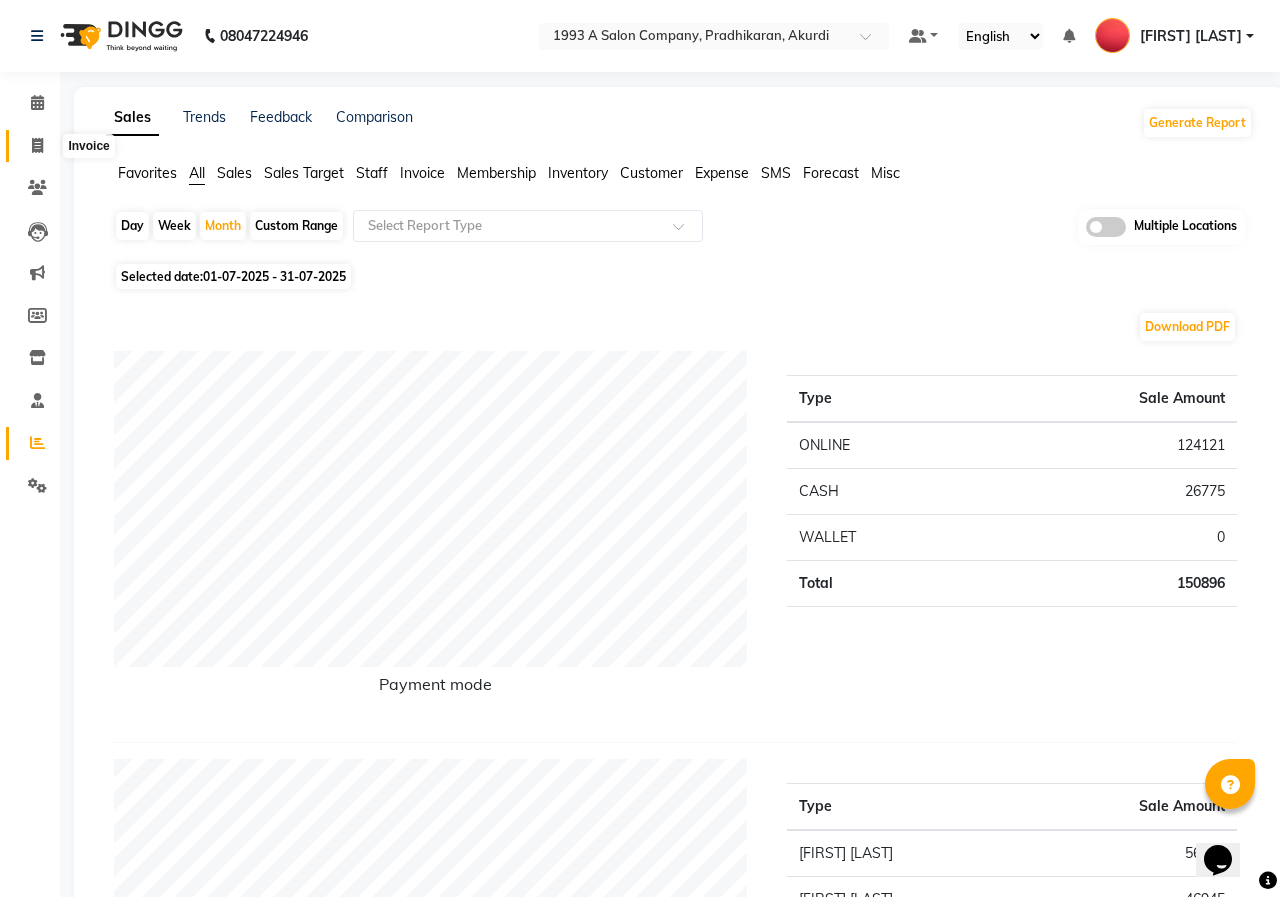 select on "service" 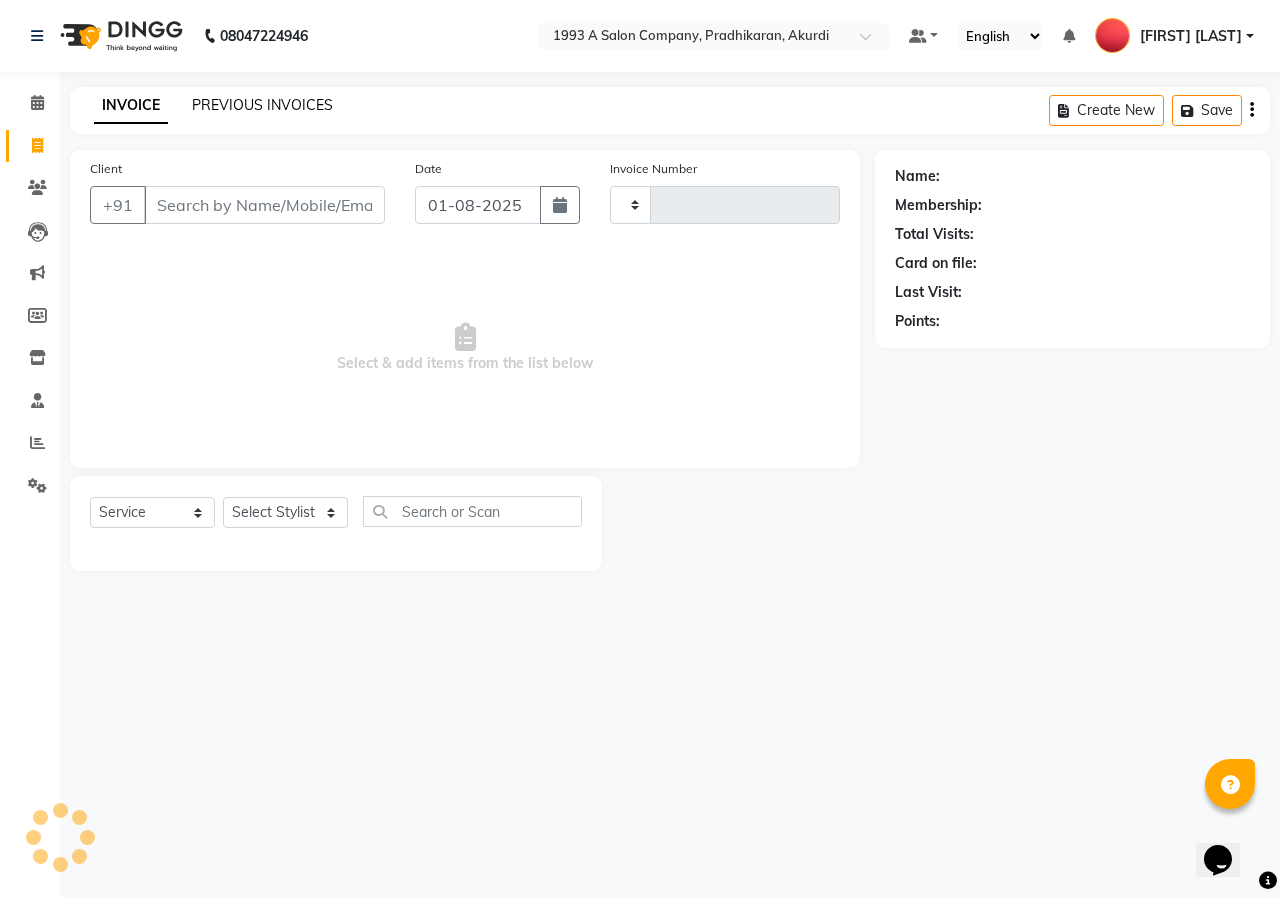 type on "0702" 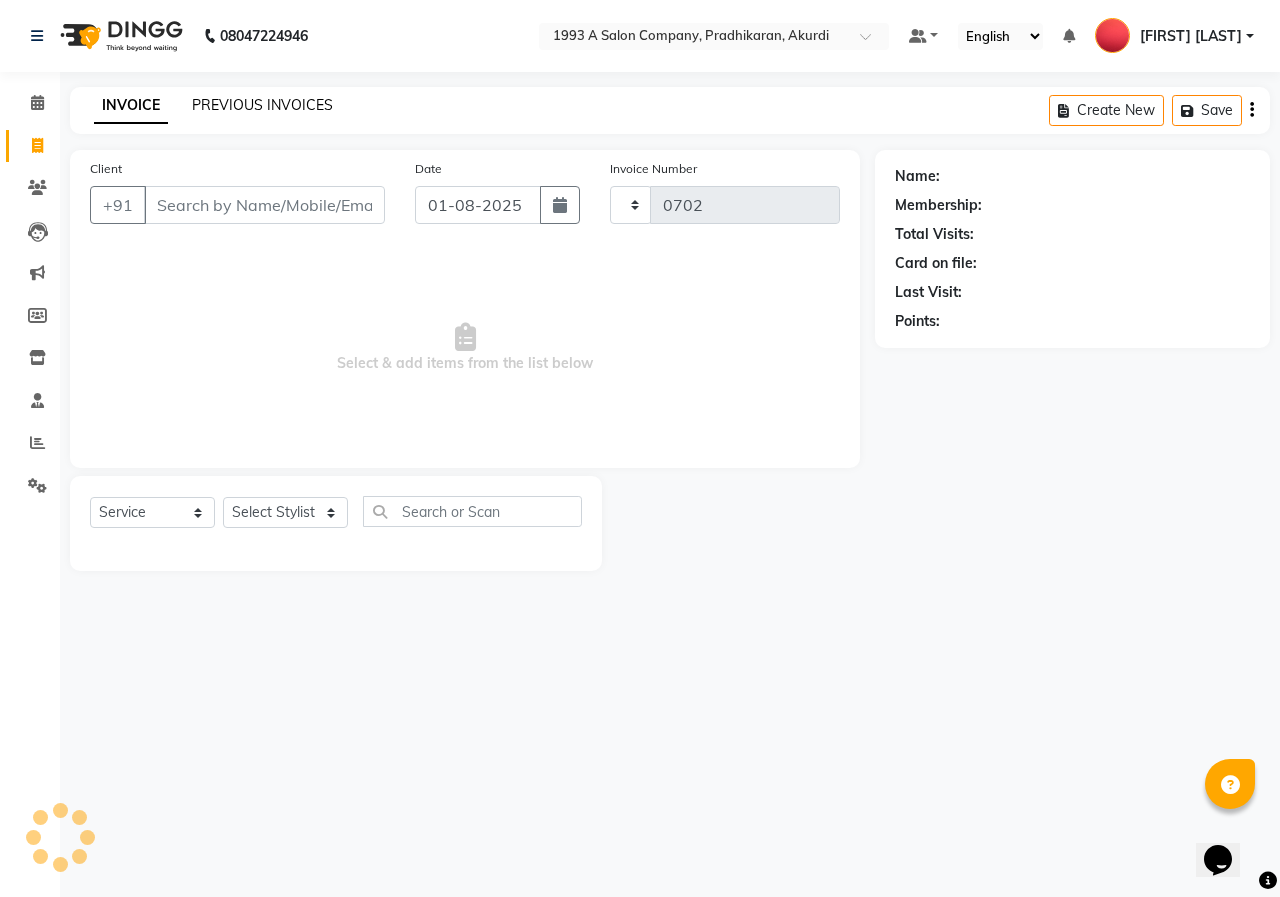 select on "100" 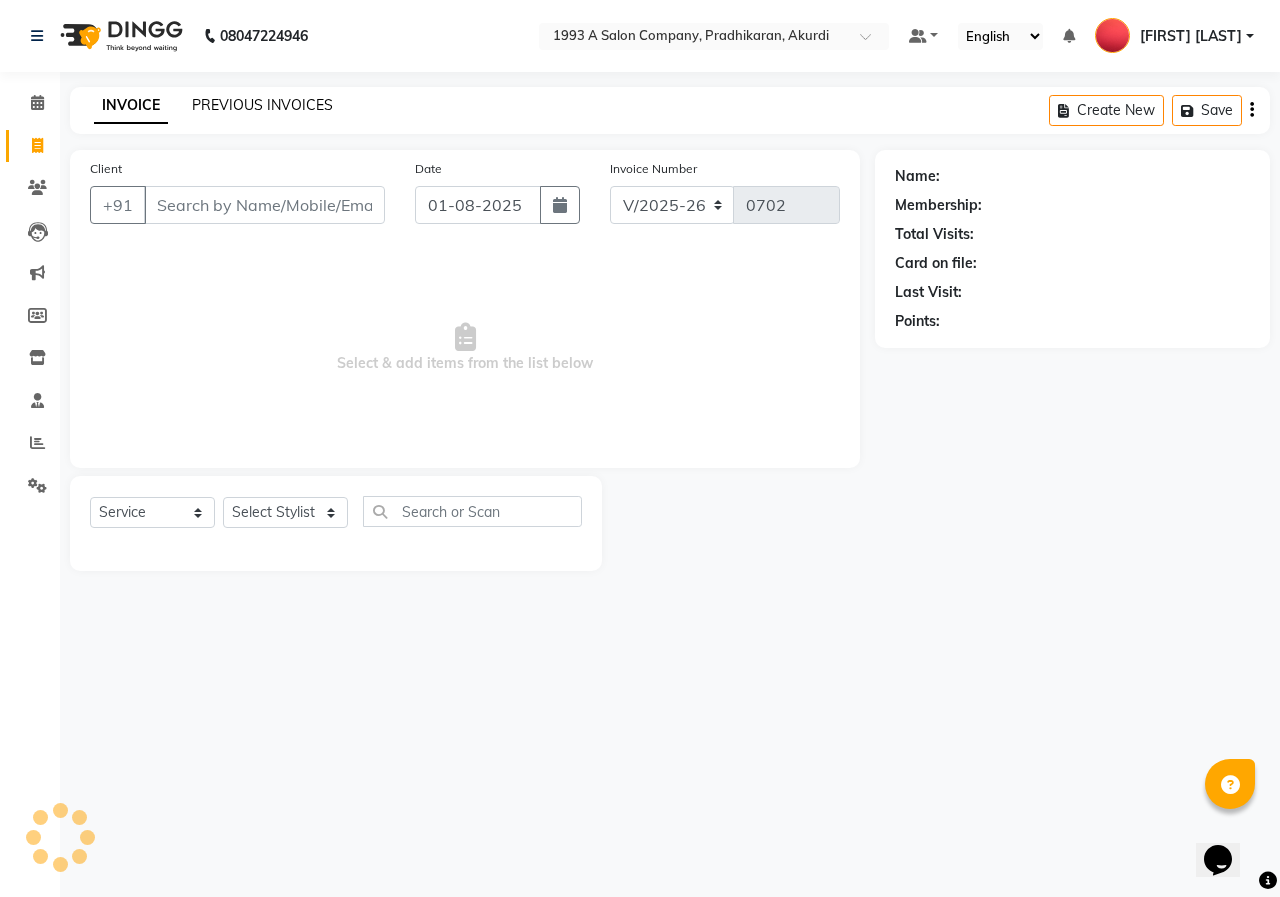 click on "PREVIOUS INVOICES" 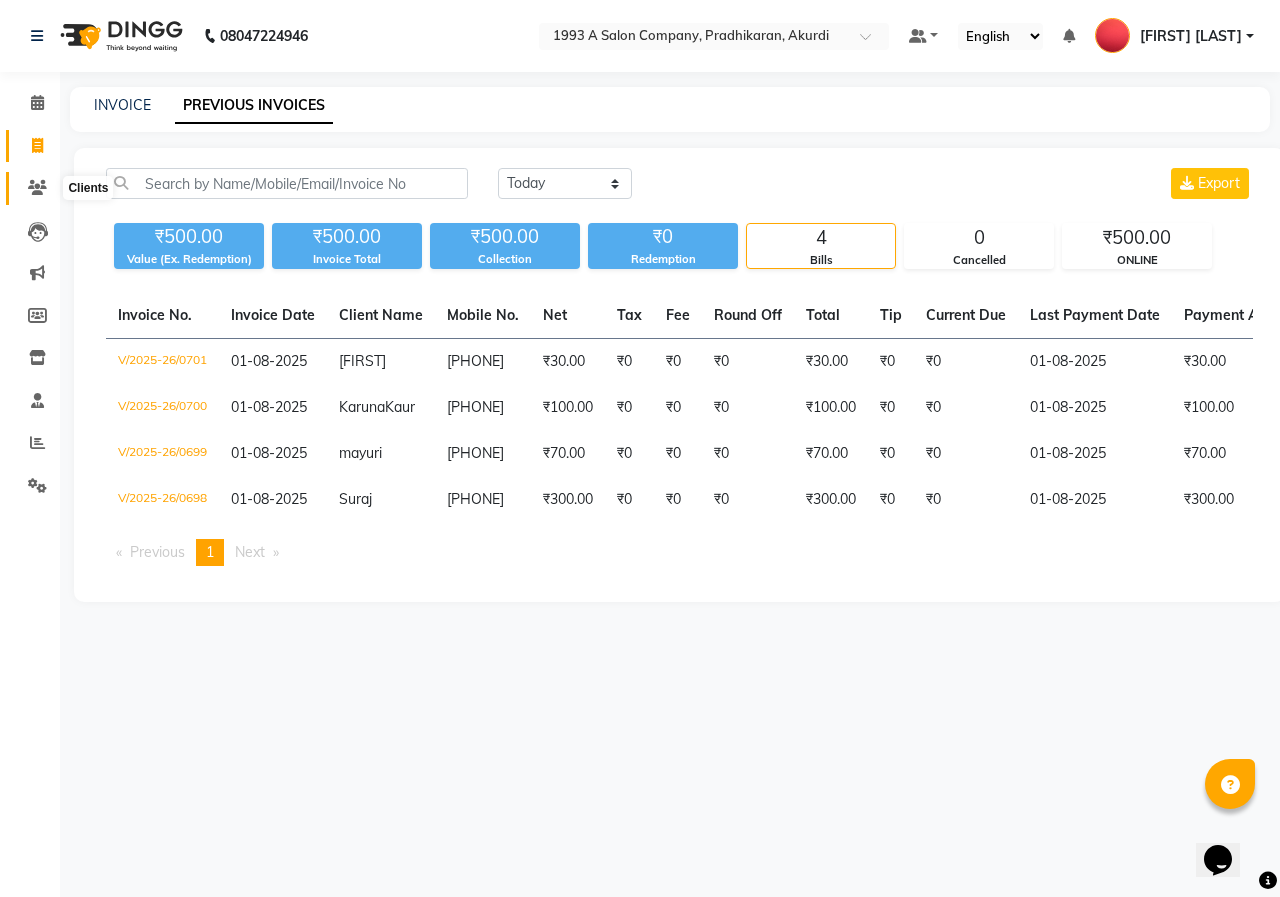 click 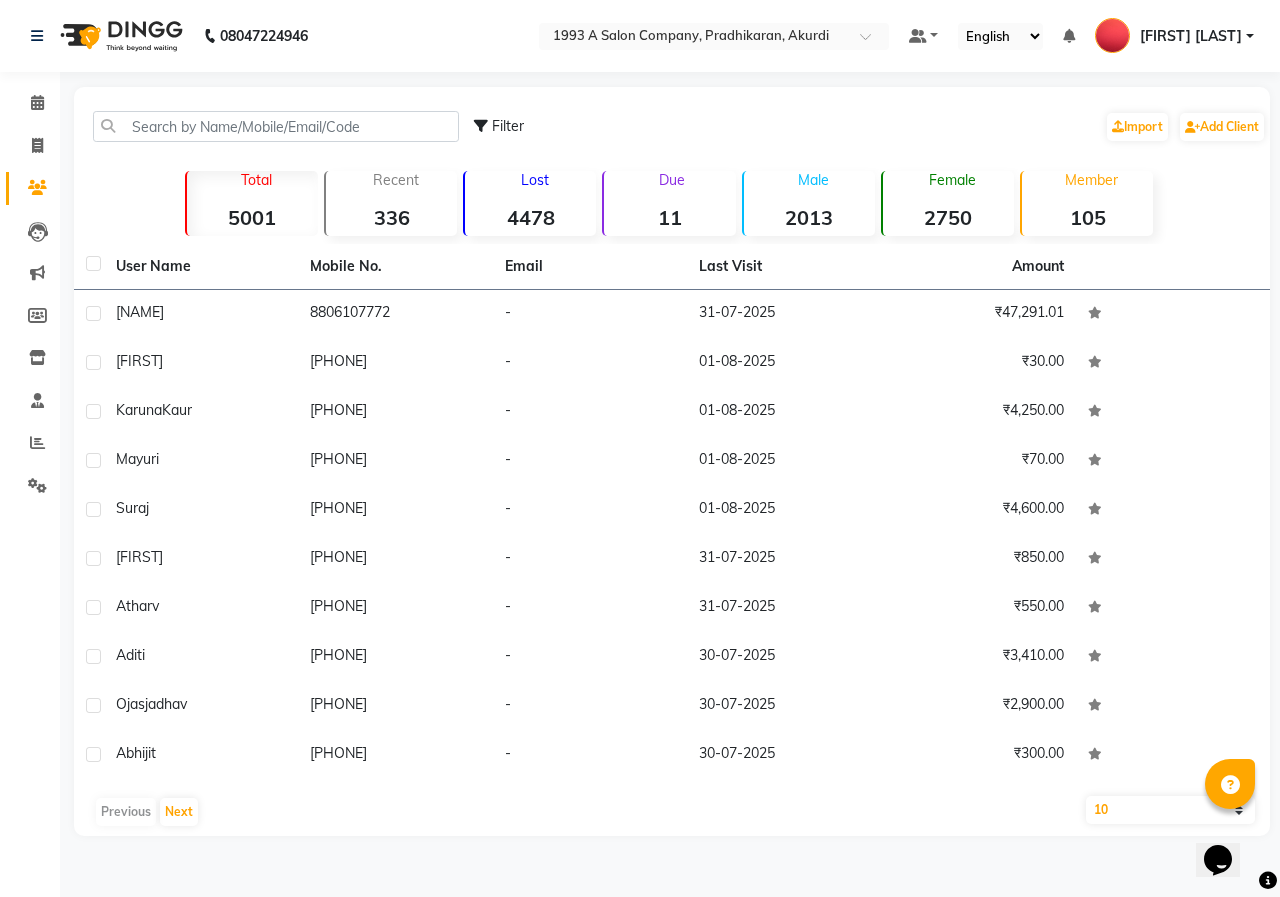 click on "Filter  Import   Add Client" 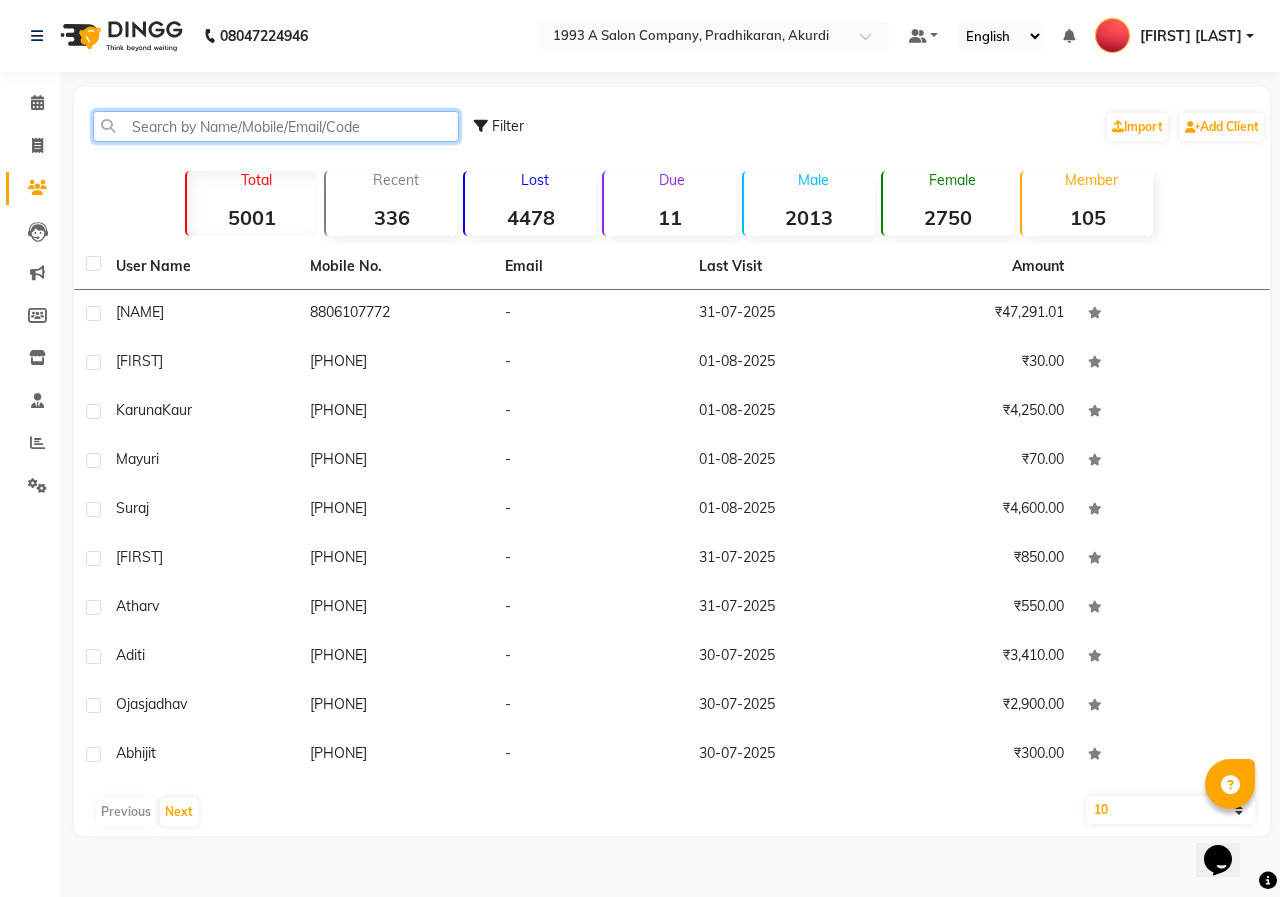 click 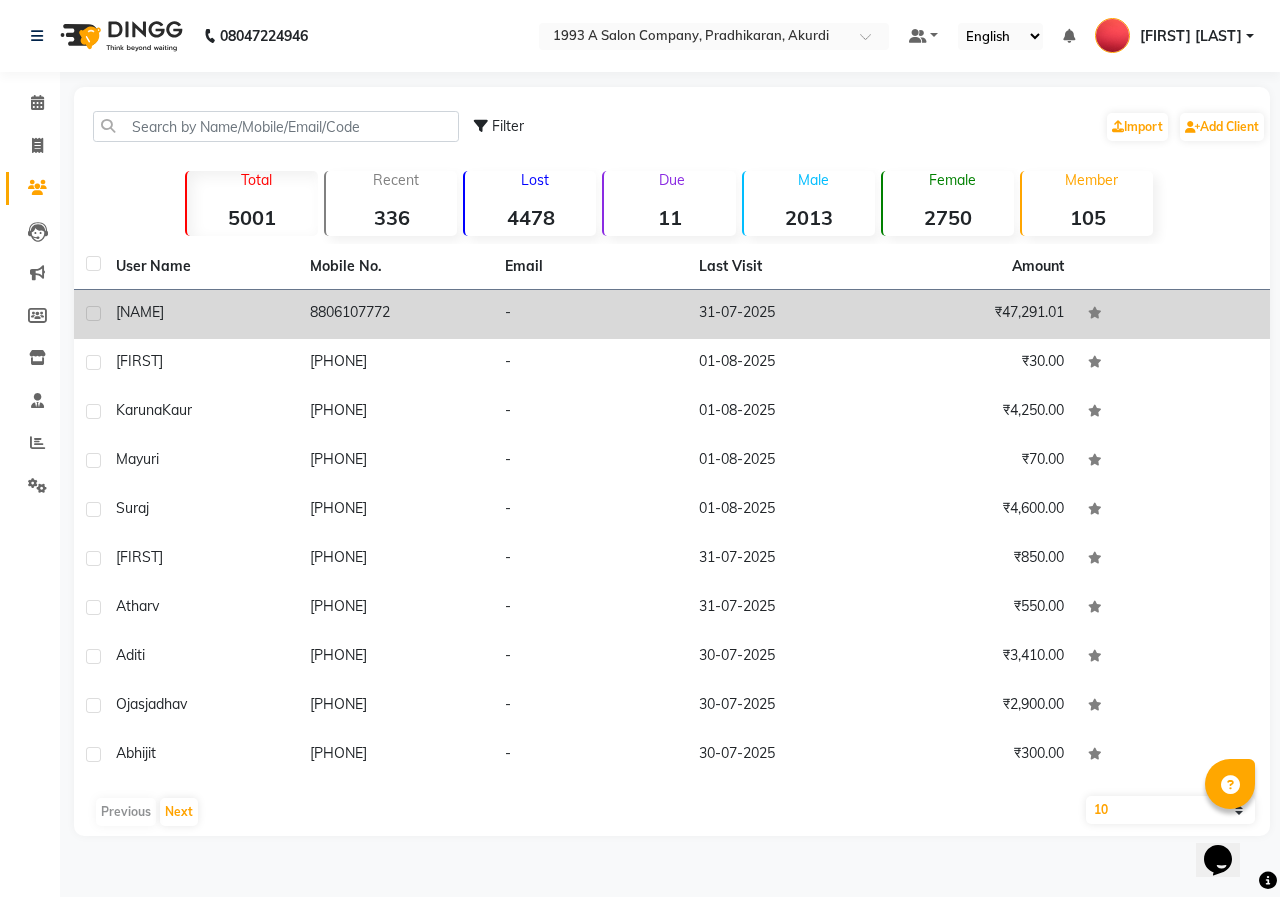 click on "8806107772" 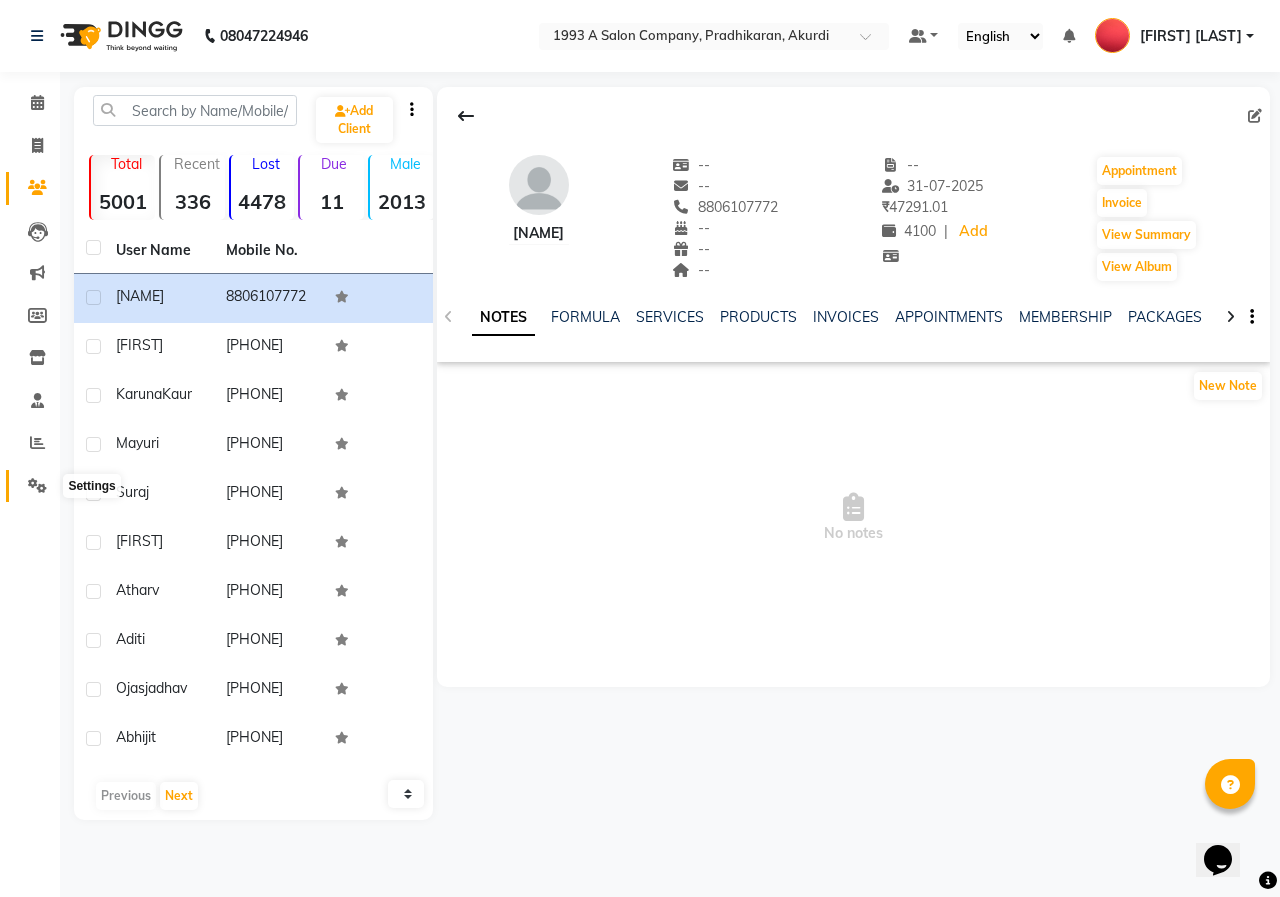 click 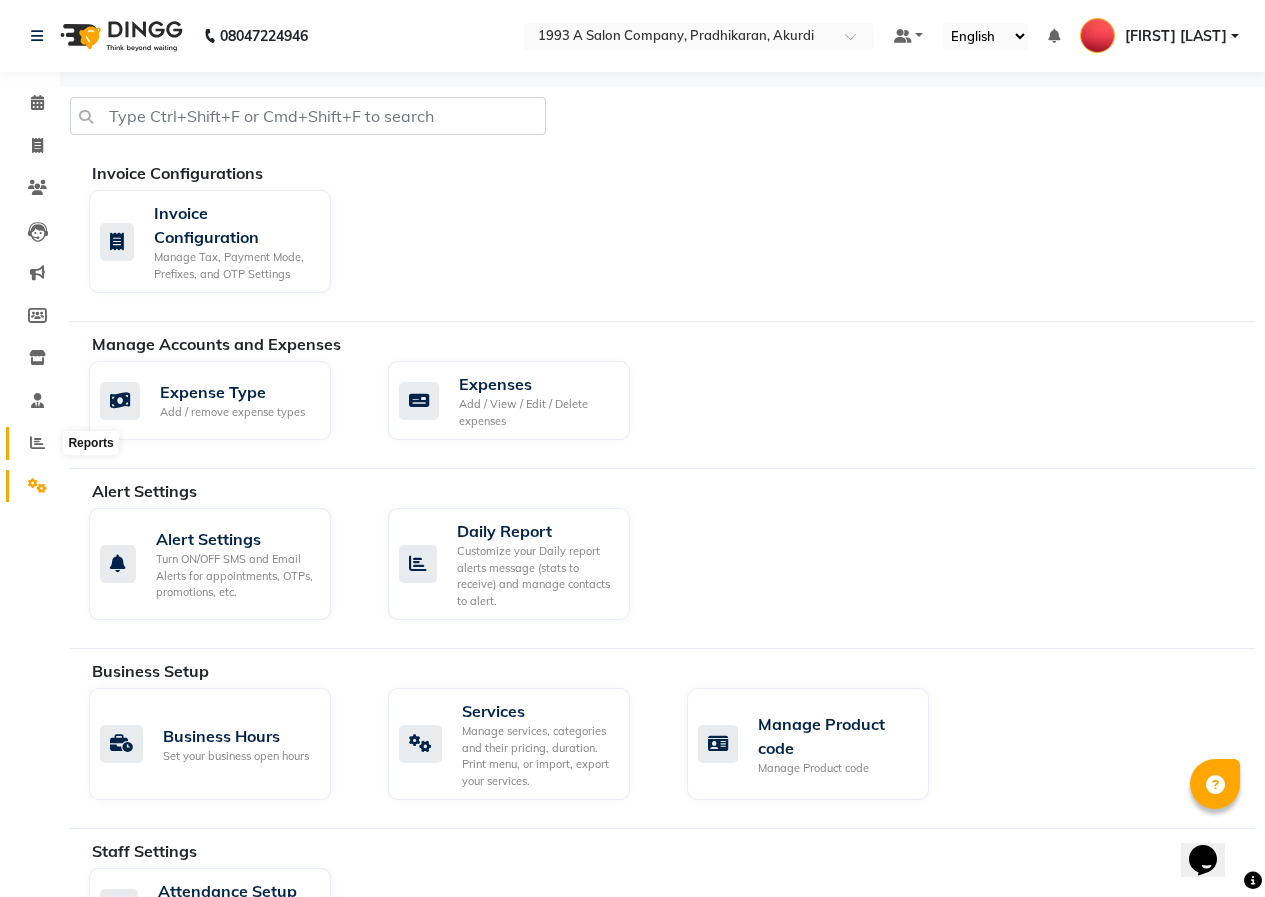 click 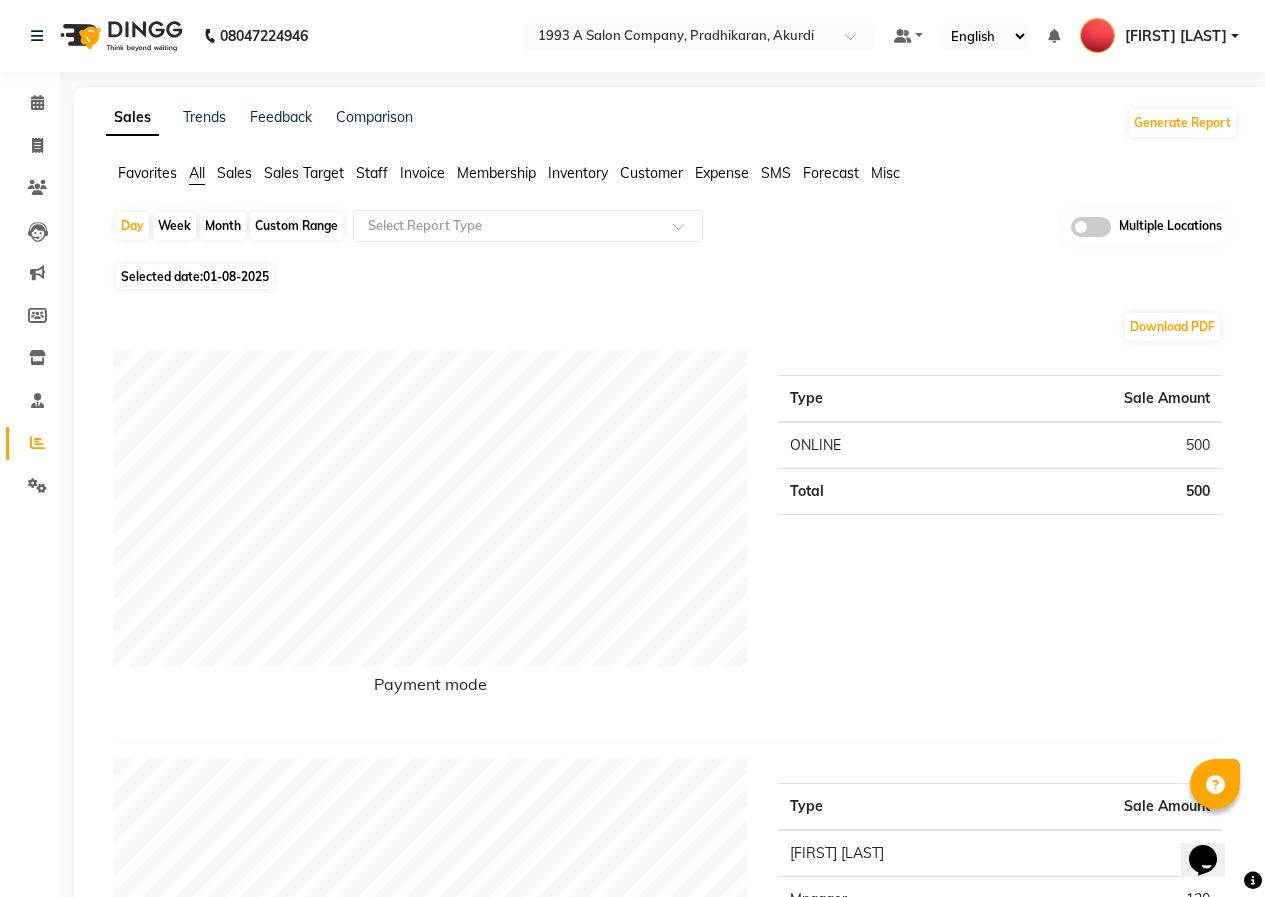 click on "Month" 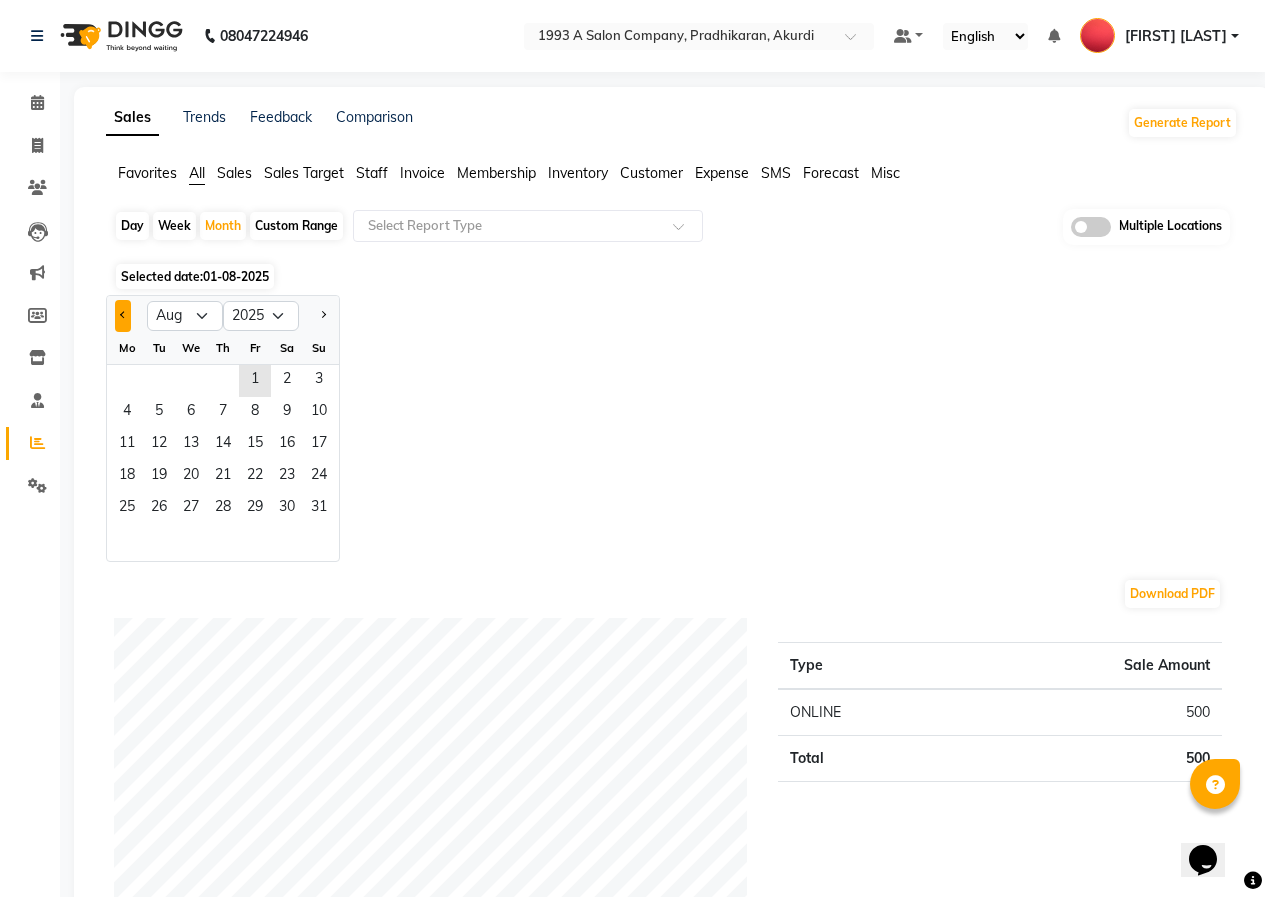 click 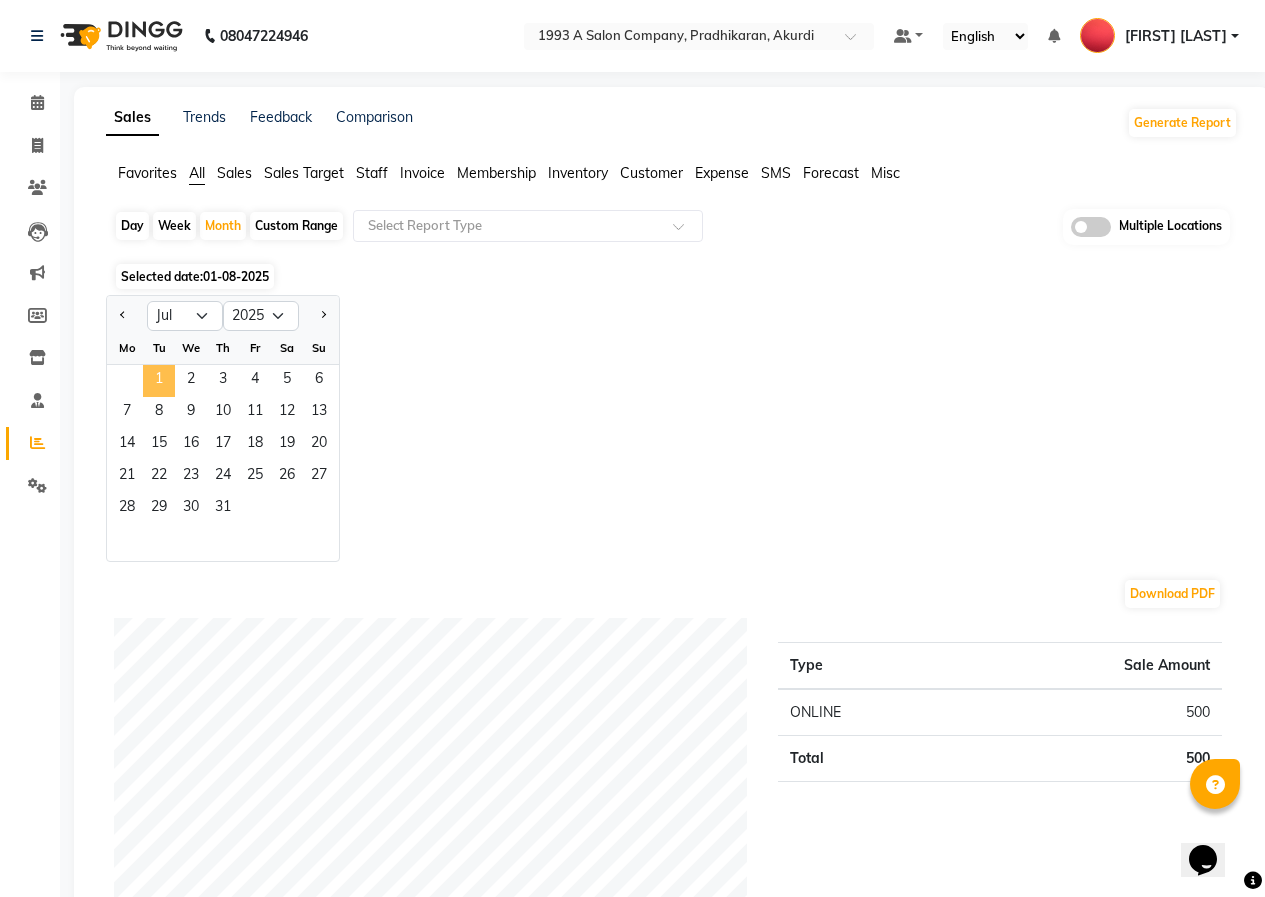 click on "1" 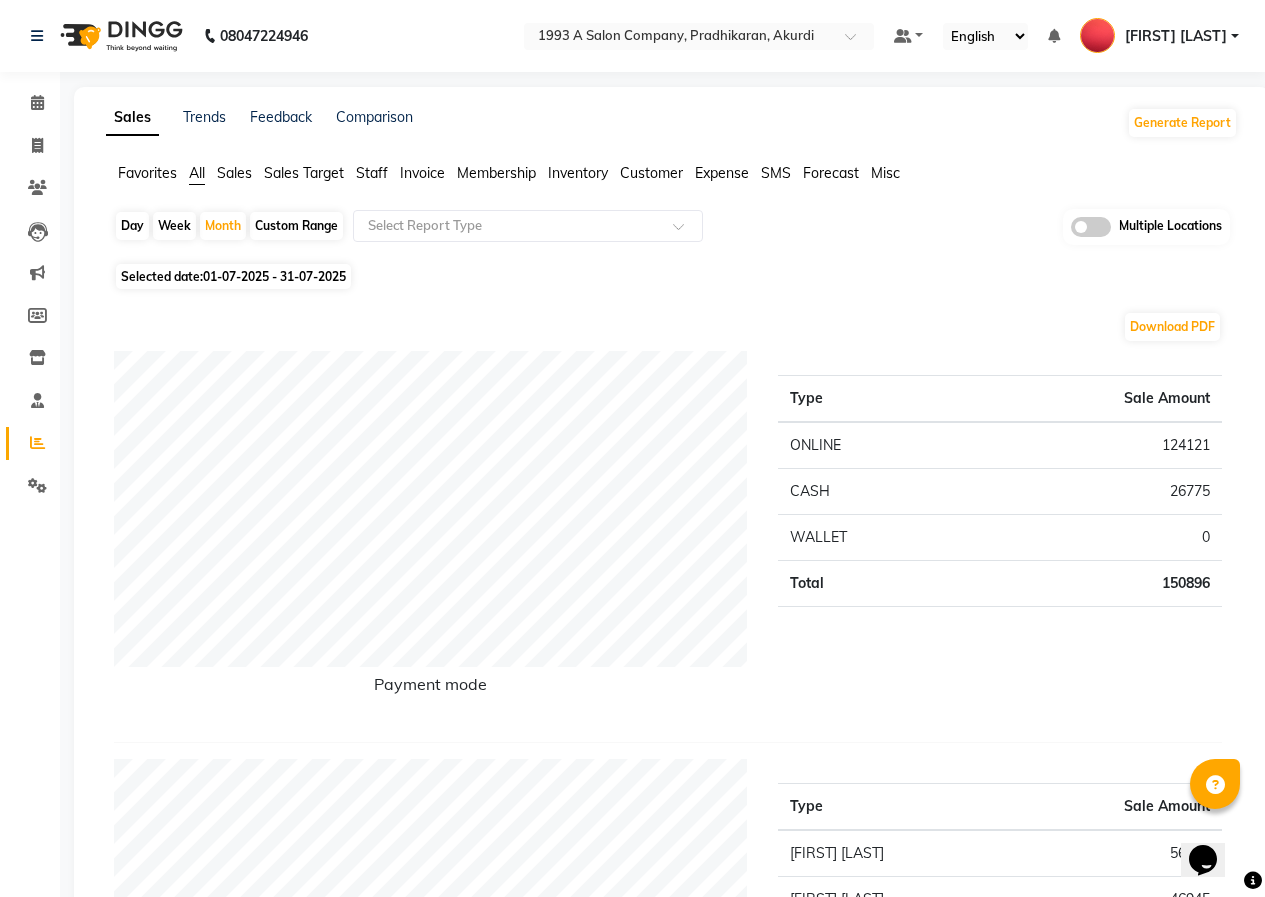 click on "Type Sale Amount ONLINE 124121 CASH 26775 WALLET 0 Total 150896" 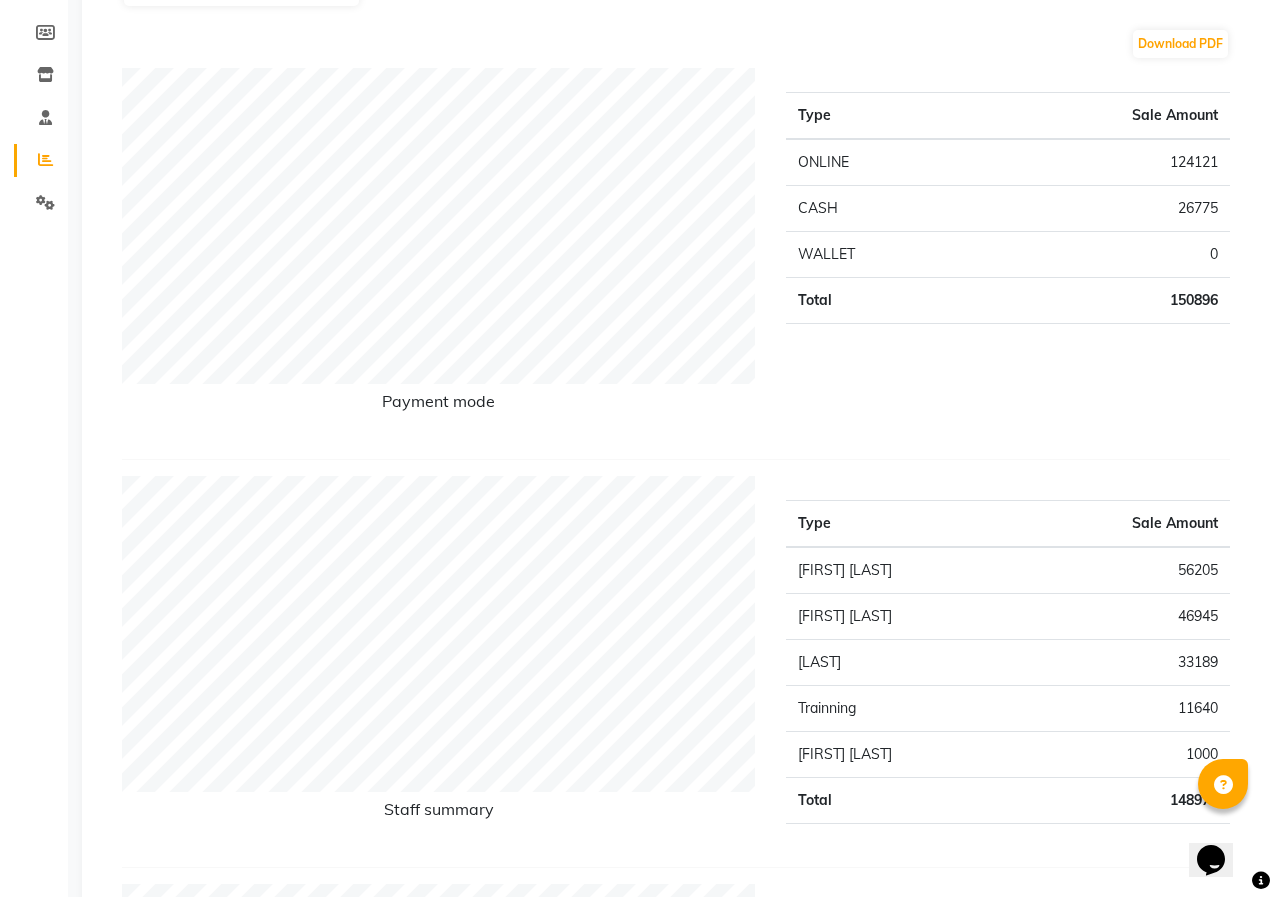 scroll, scrollTop: 0, scrollLeft: 0, axis: both 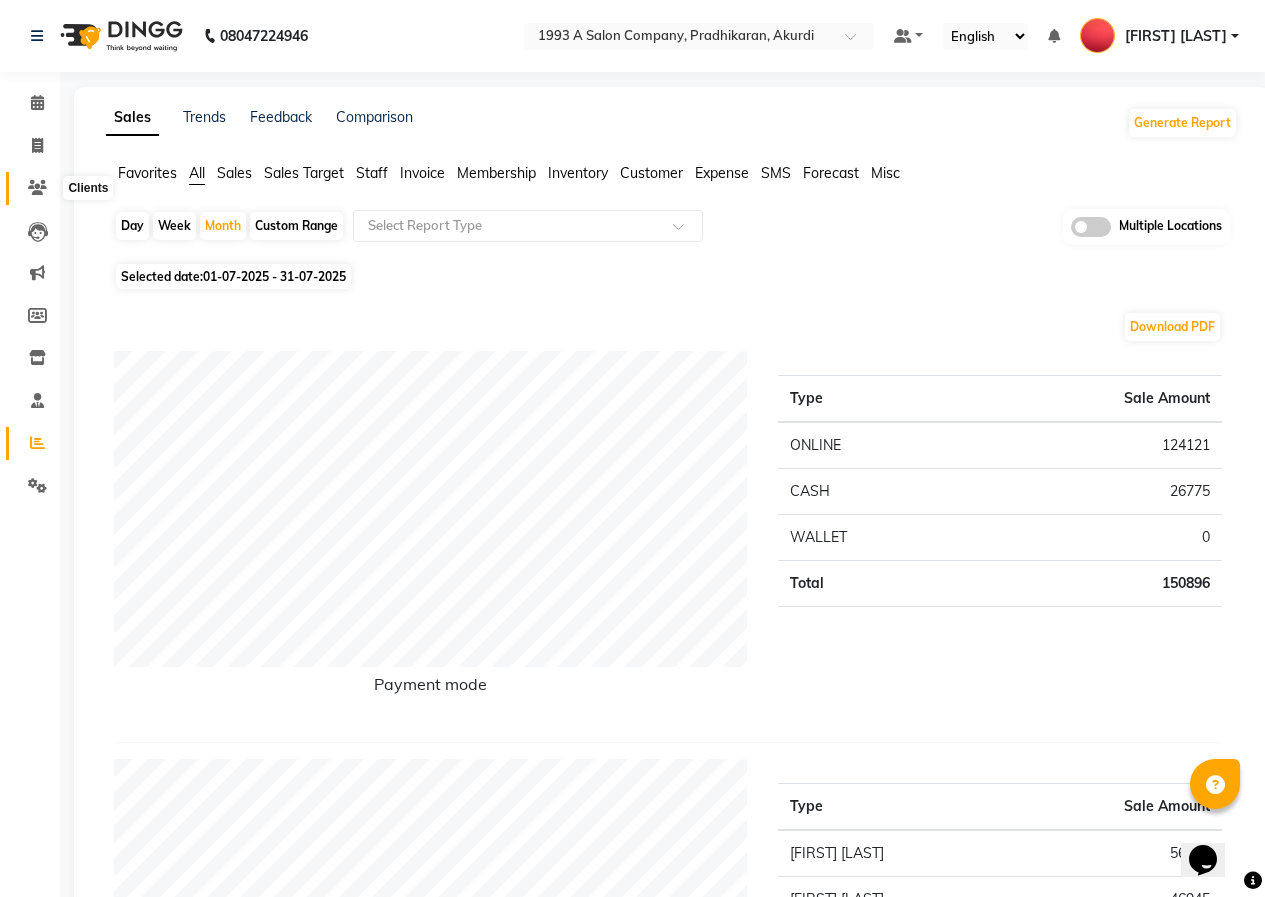 click 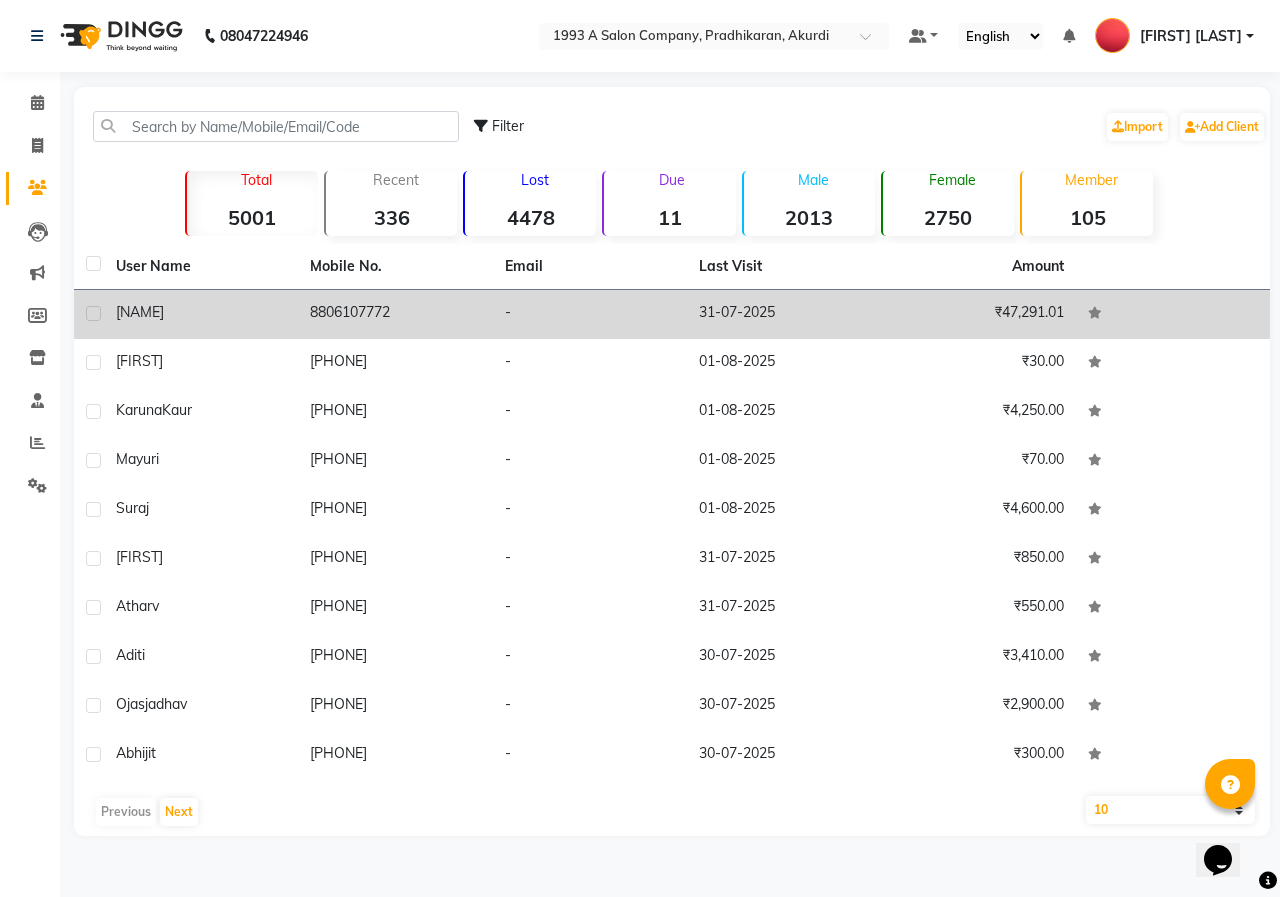click on "[NAME]" 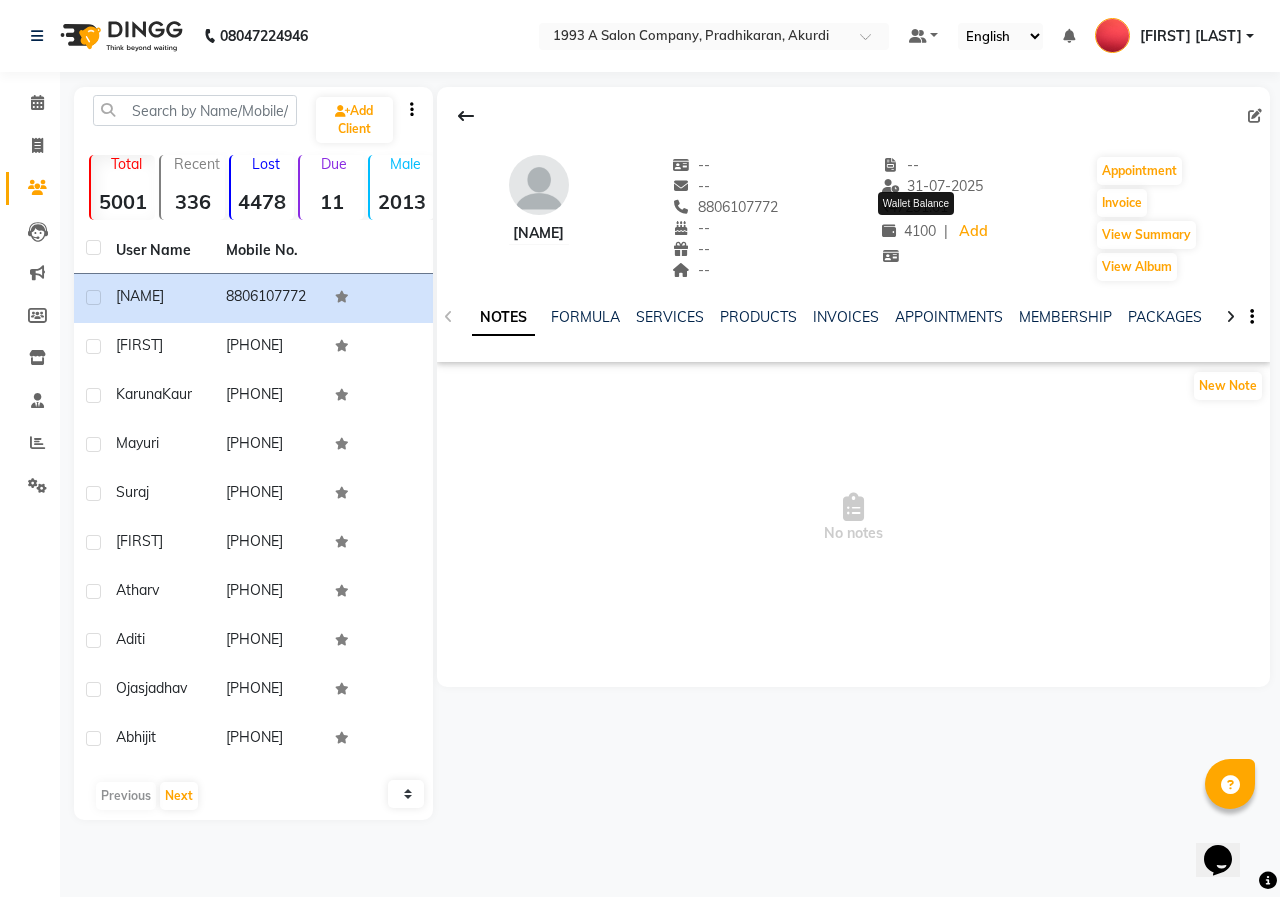 click on "4100" 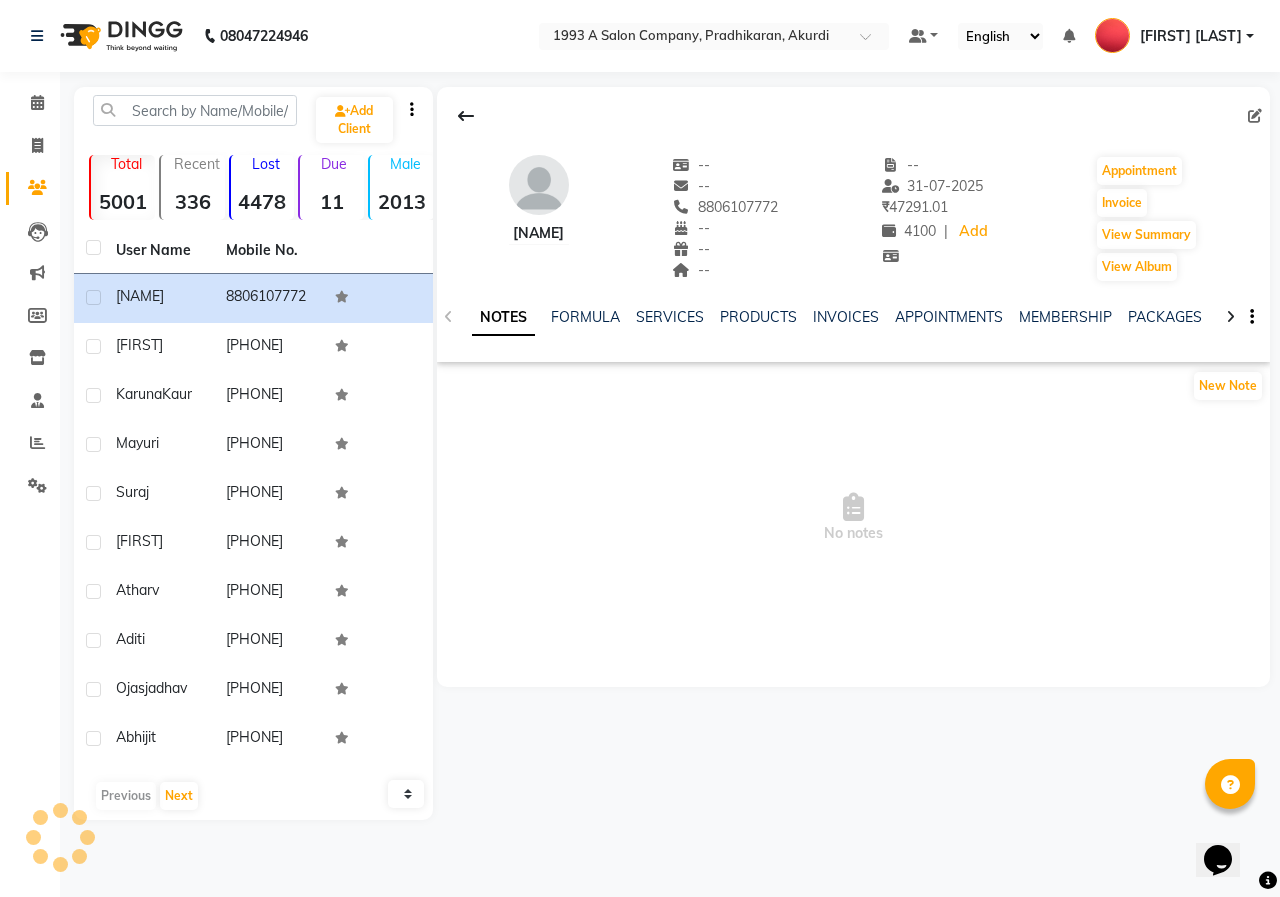 click 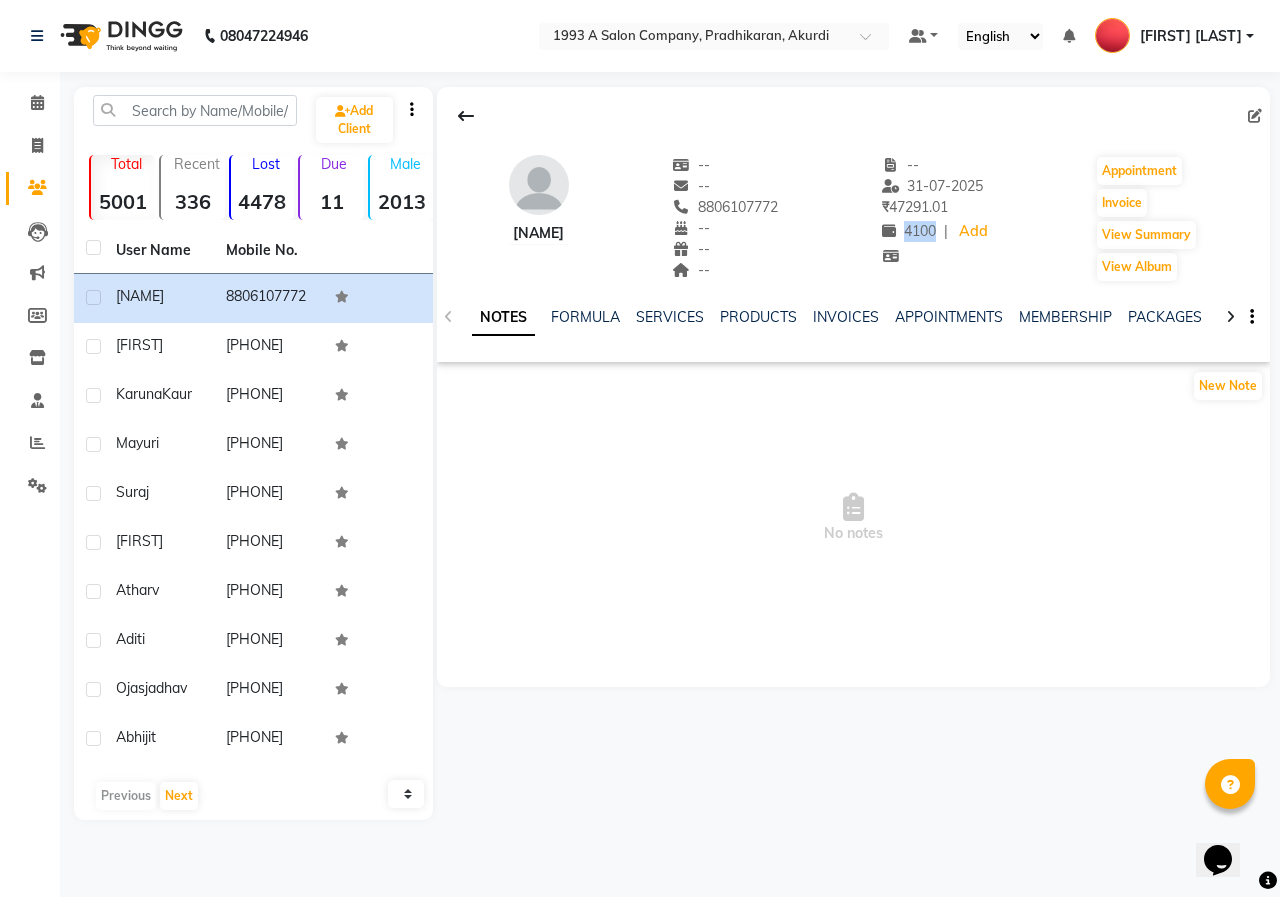click 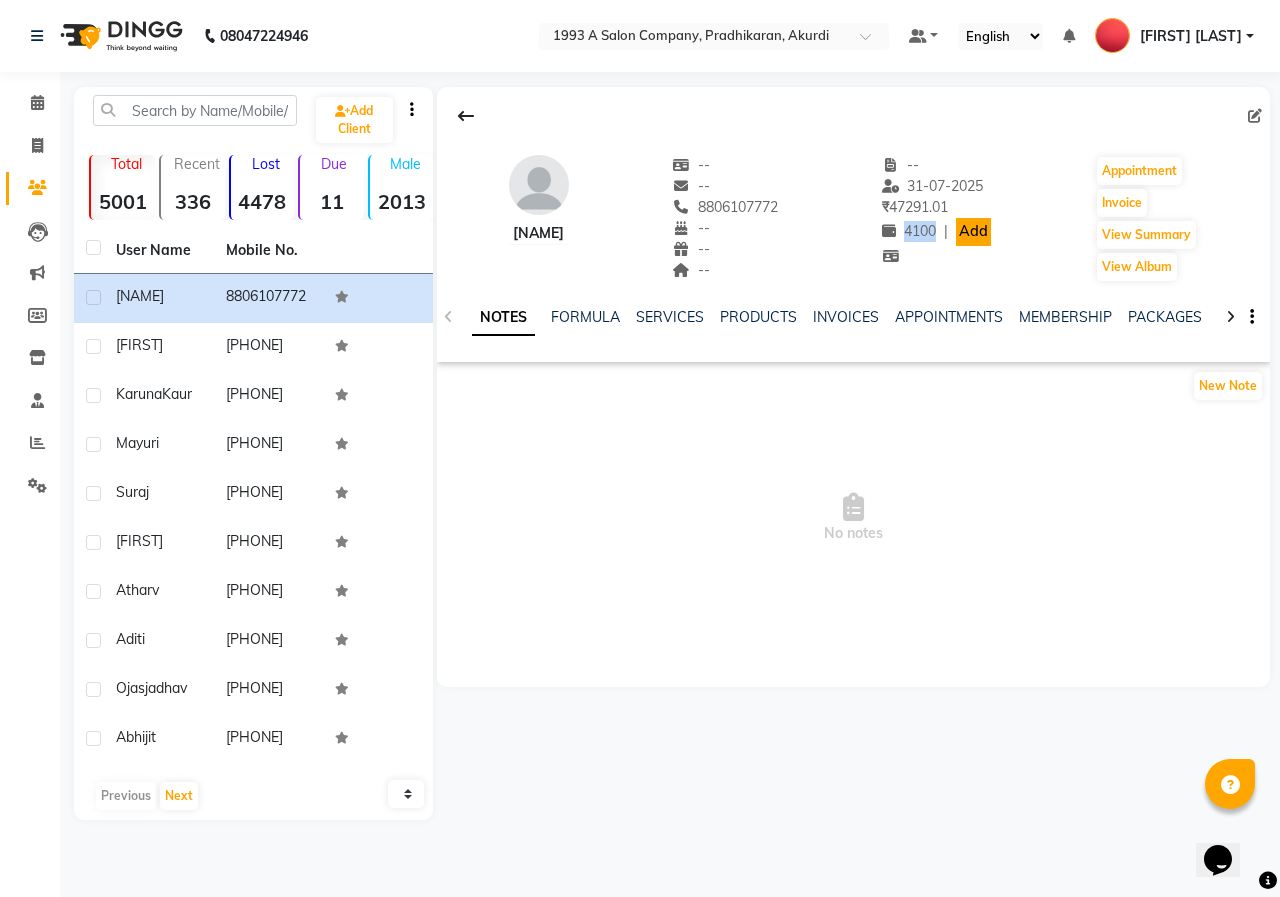 click on "Add" 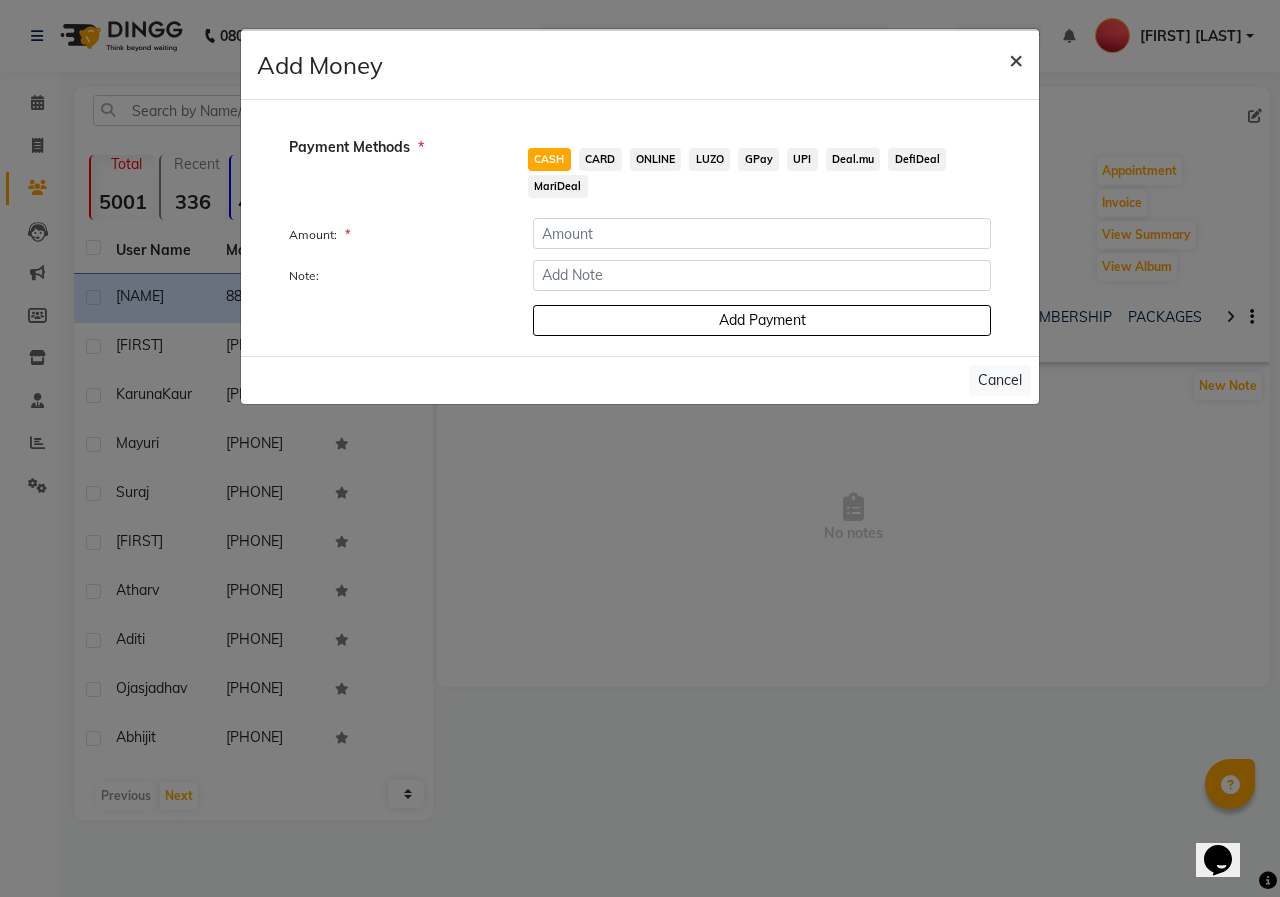 click on "×" 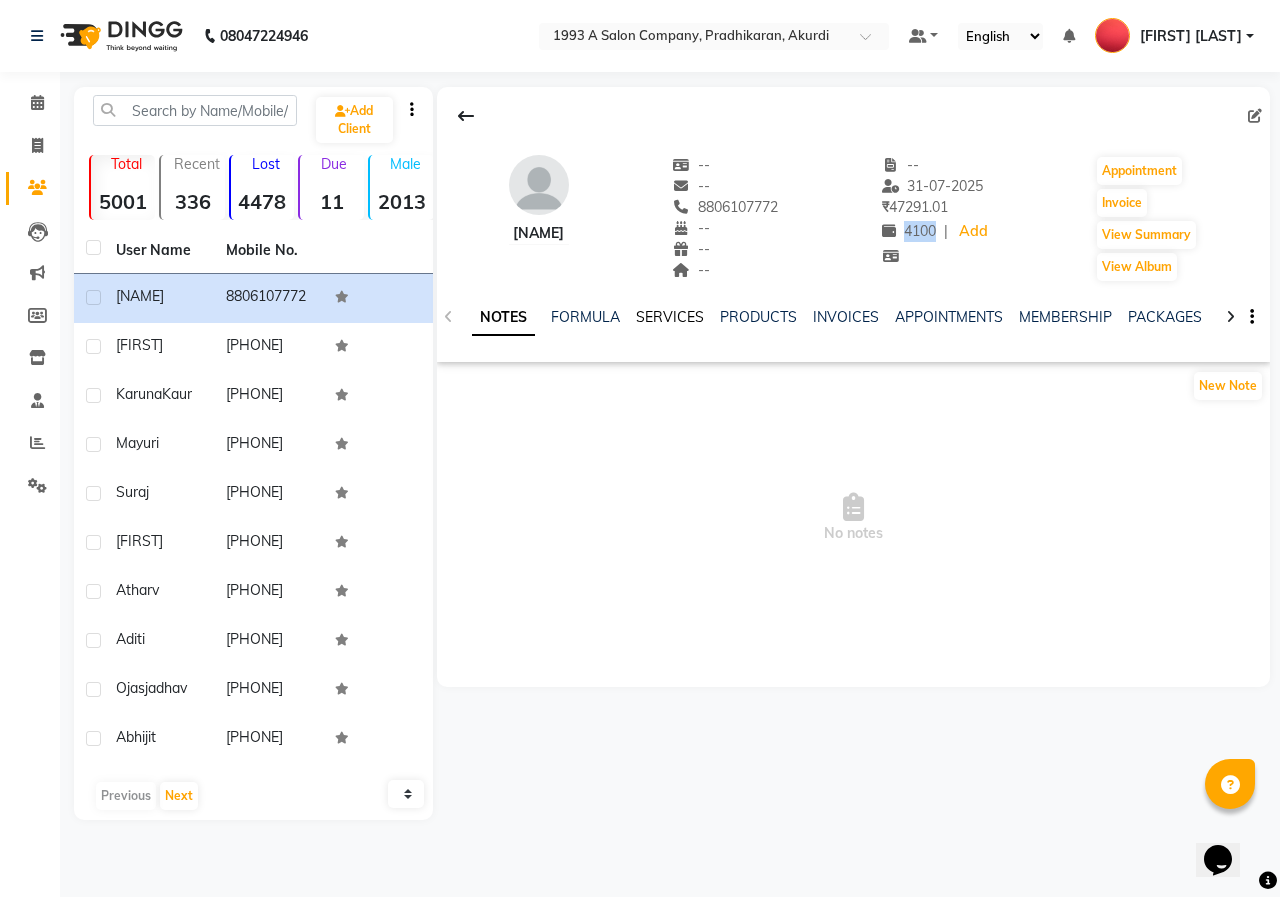click on "SERVICES" 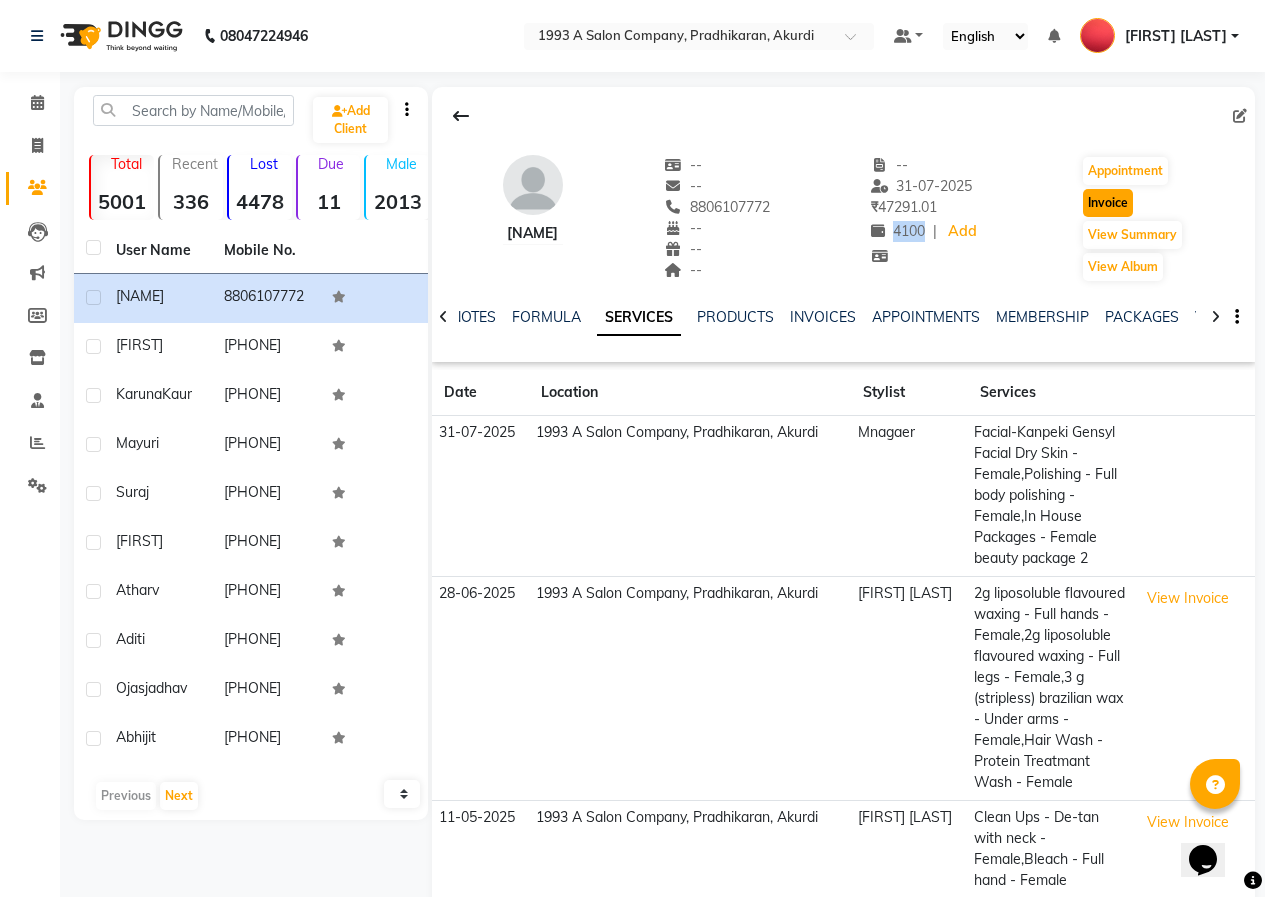click on "Invoice" 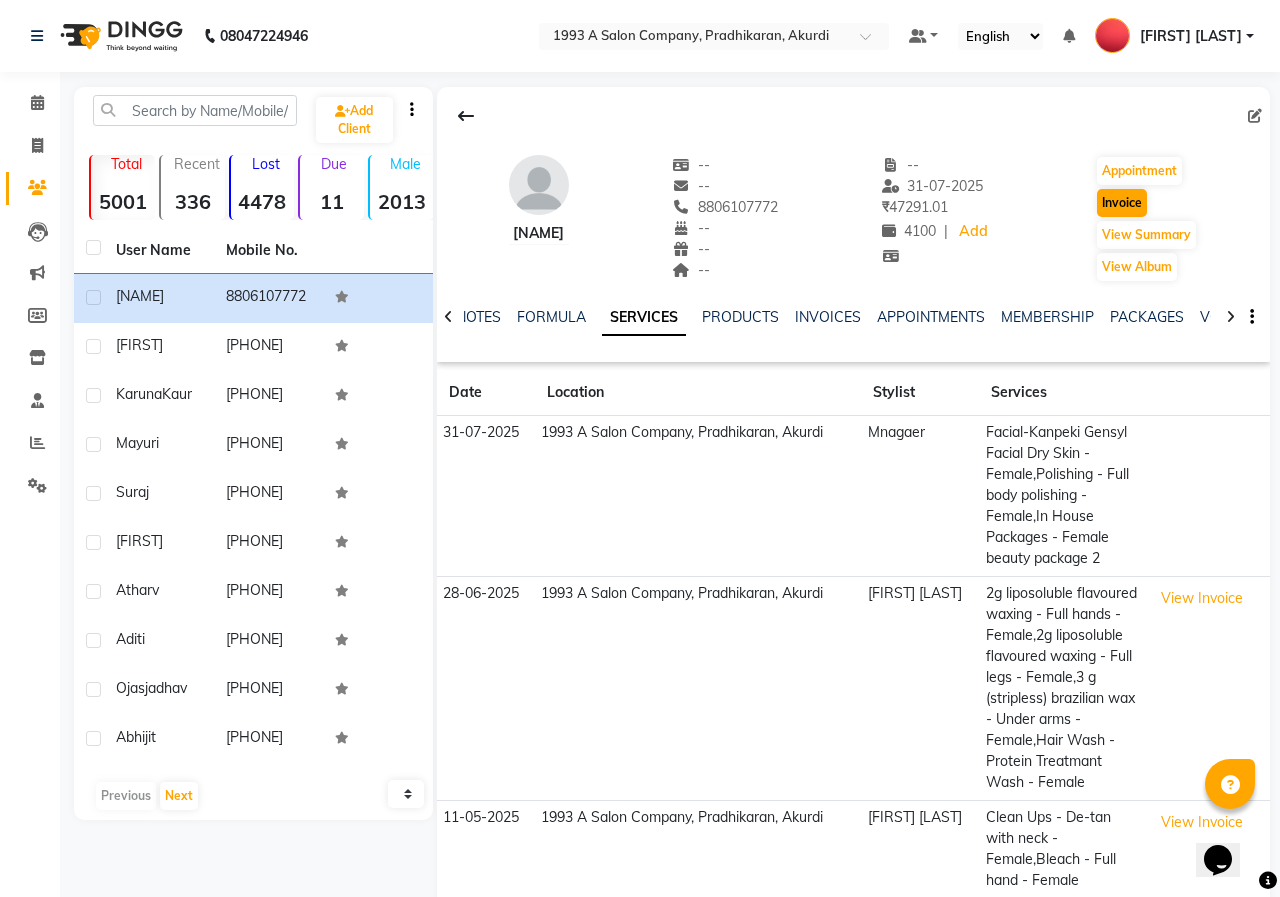 select on "service" 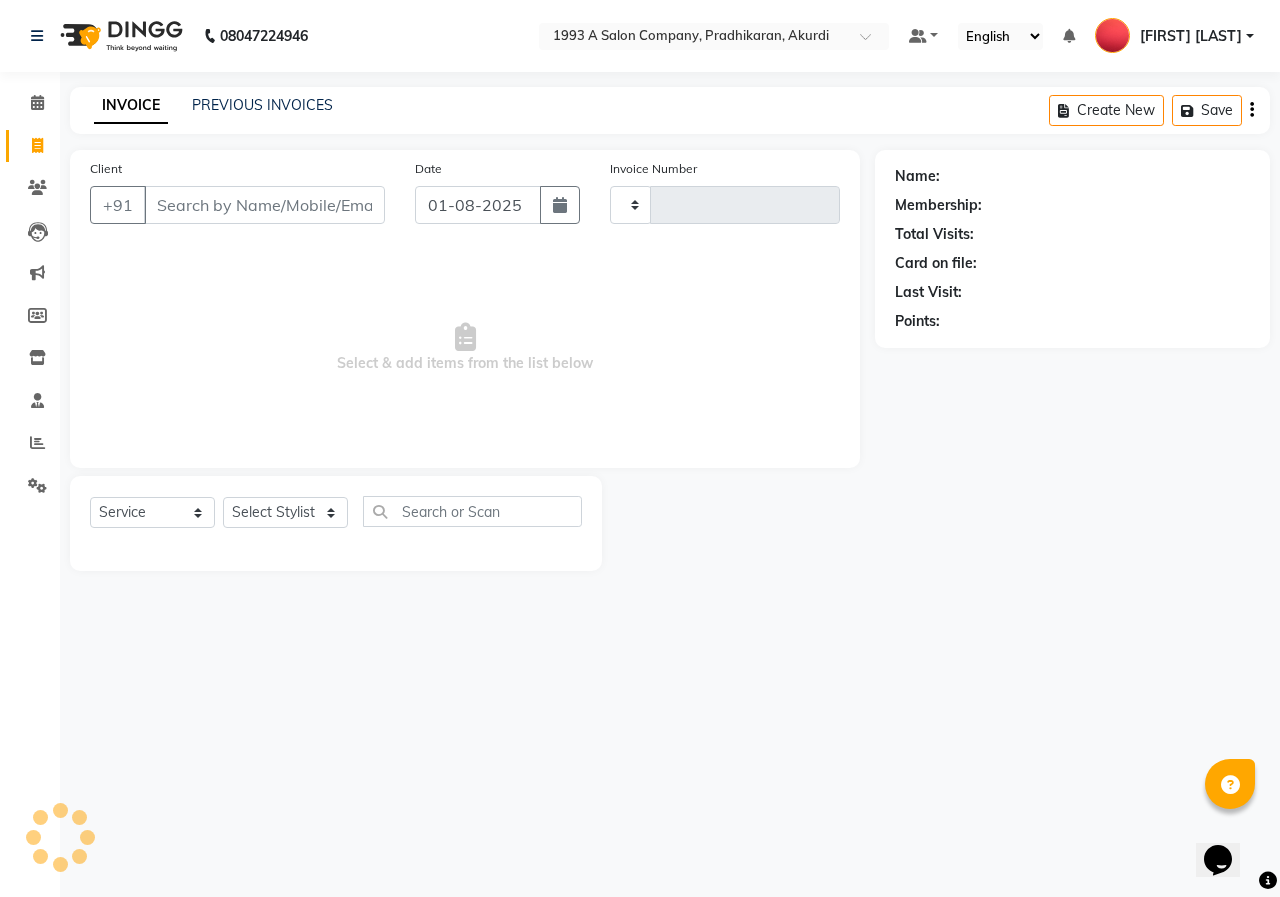 type on "0702" 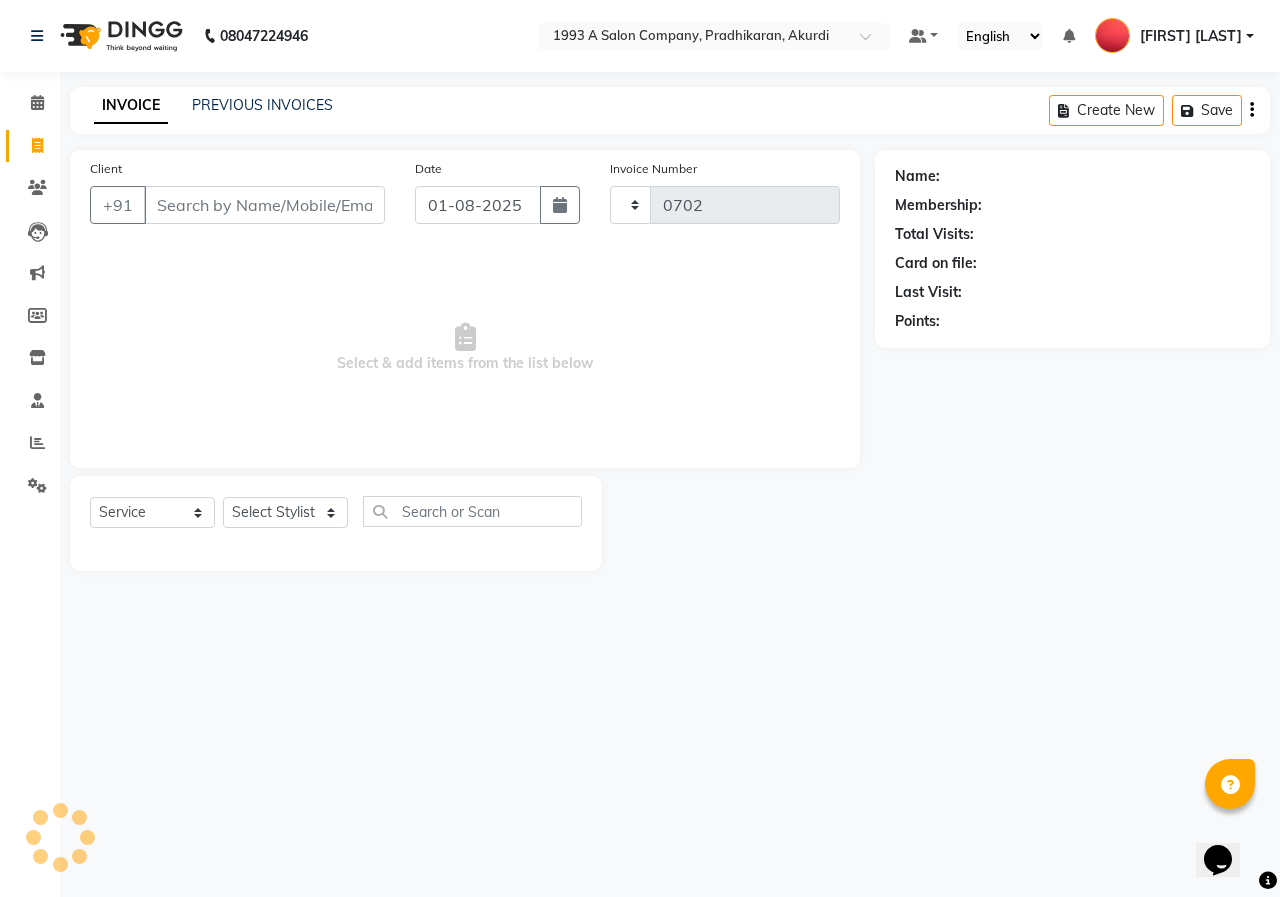 select on "100" 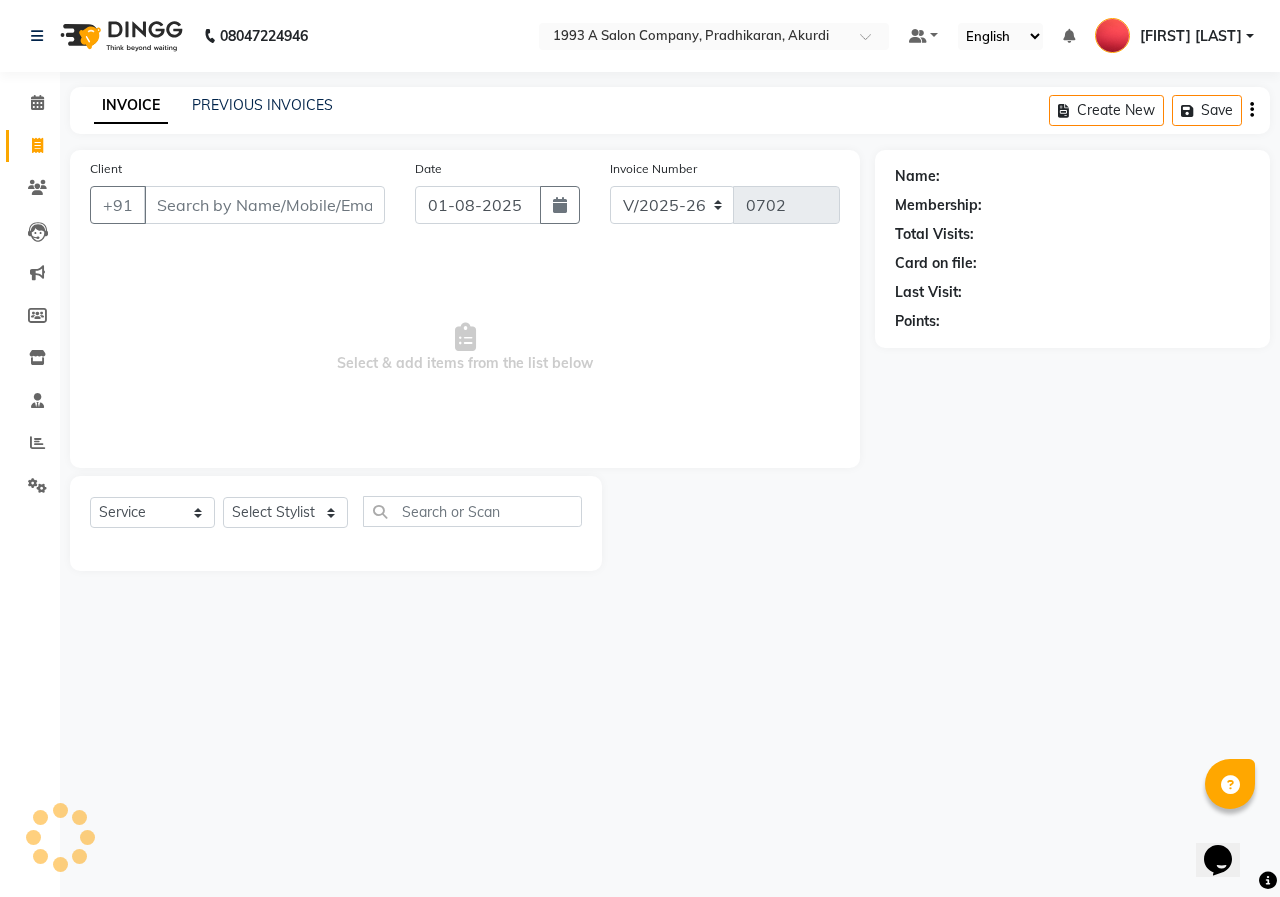 select on "membership" 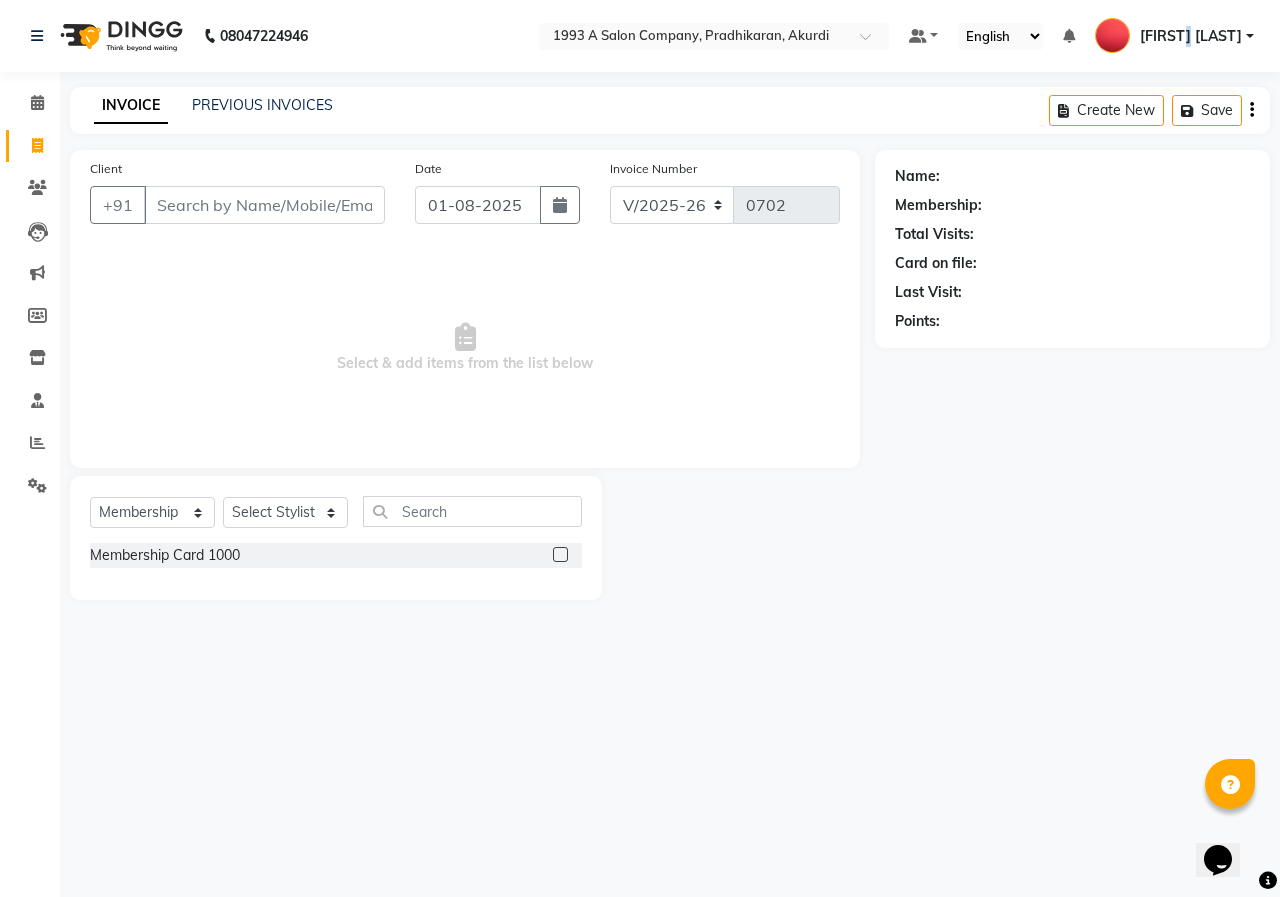 click on "[FIRST] [LAST]" at bounding box center (1191, 36) 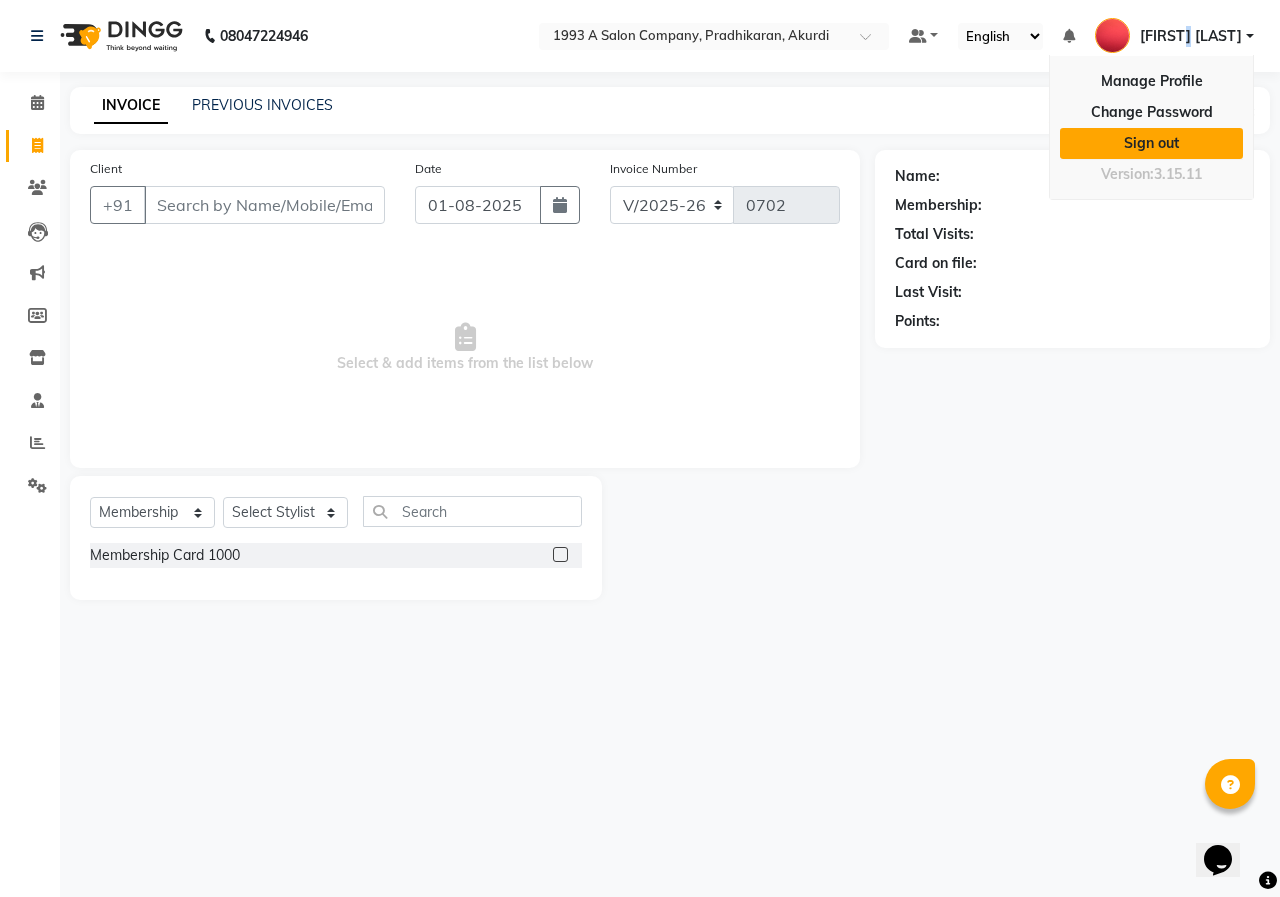 click on "Sign out" at bounding box center [1151, 143] 